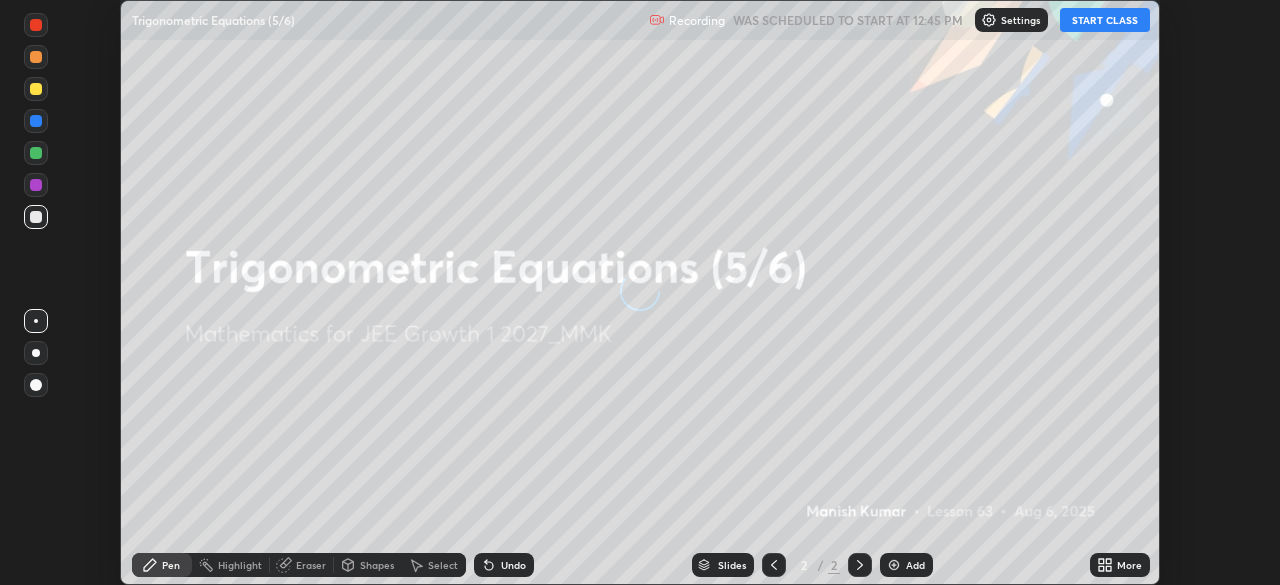 scroll, scrollTop: 0, scrollLeft: 0, axis: both 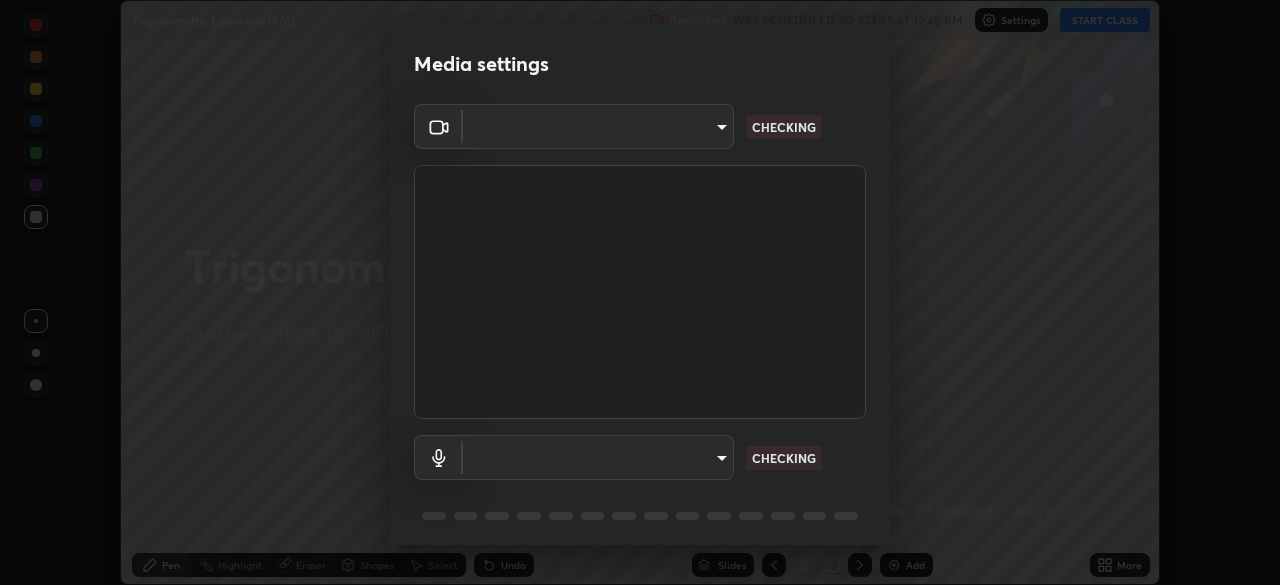 click on "Erase all Trigonometric Equations (5/6) Recording WAS SCHEDULED TO START AT  12:45 PM Settings START CLASS Setting up your live class Trigonometric Equations (5/6) • L63 of Mathematics for JEE Growth 1 2027_[INITIAL] [LAST] Pen Highlight Eraser Shapes Select Undo Slides 2 / 2 Add More No doubts shared Encourage your learners to ask a doubt for better clarity Report an issue Reason for reporting Buffering Chat not working Audio - Video sync issue Educator video quality low ​ Attach an image Report Media settings ​ CHECKING ​ CHECKING 1 / 5 Next" at bounding box center (640, 292) 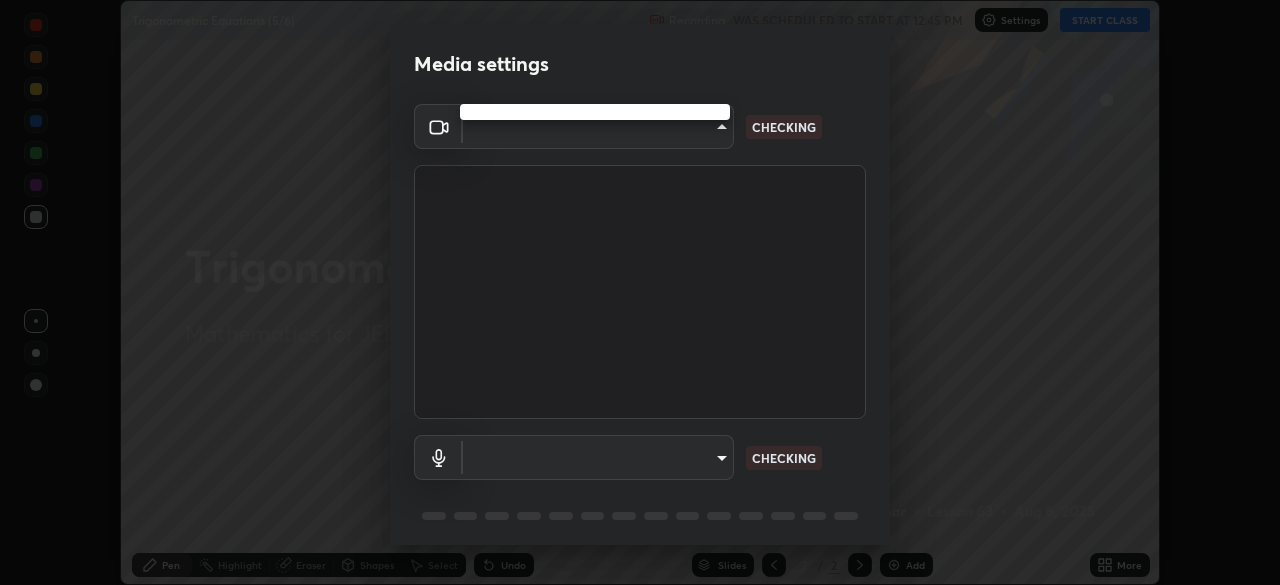 type on "fb57174be8733929c779687b6c747b251f50b7e0b4cf35f724d7f1923dedf309" 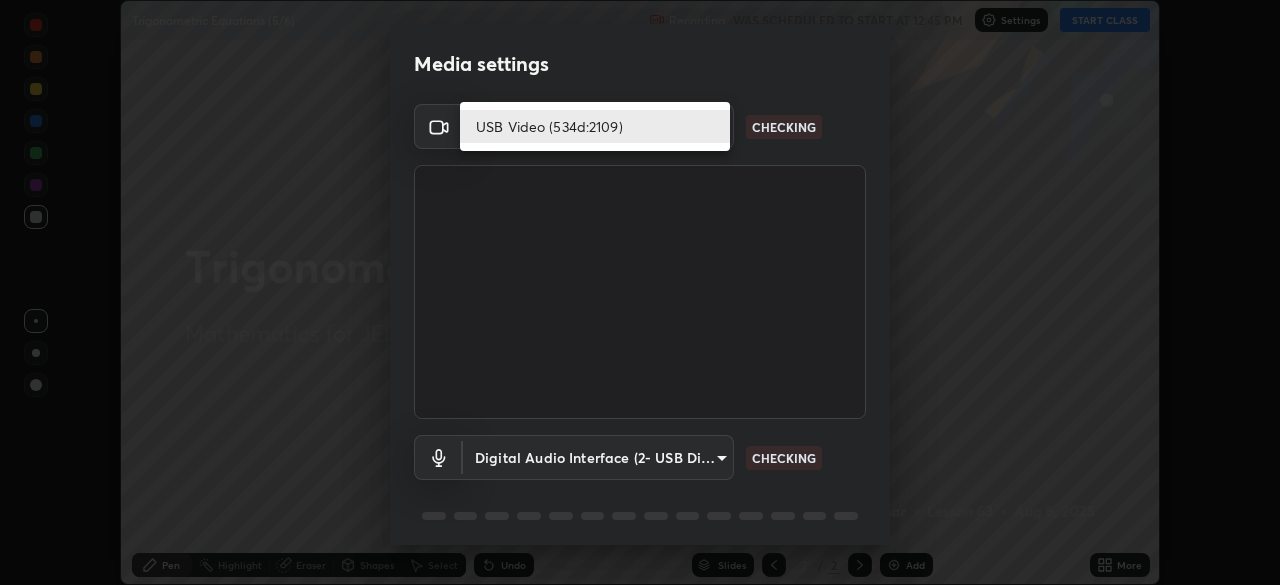 click on "USB Video (534d:2109)" at bounding box center (595, 126) 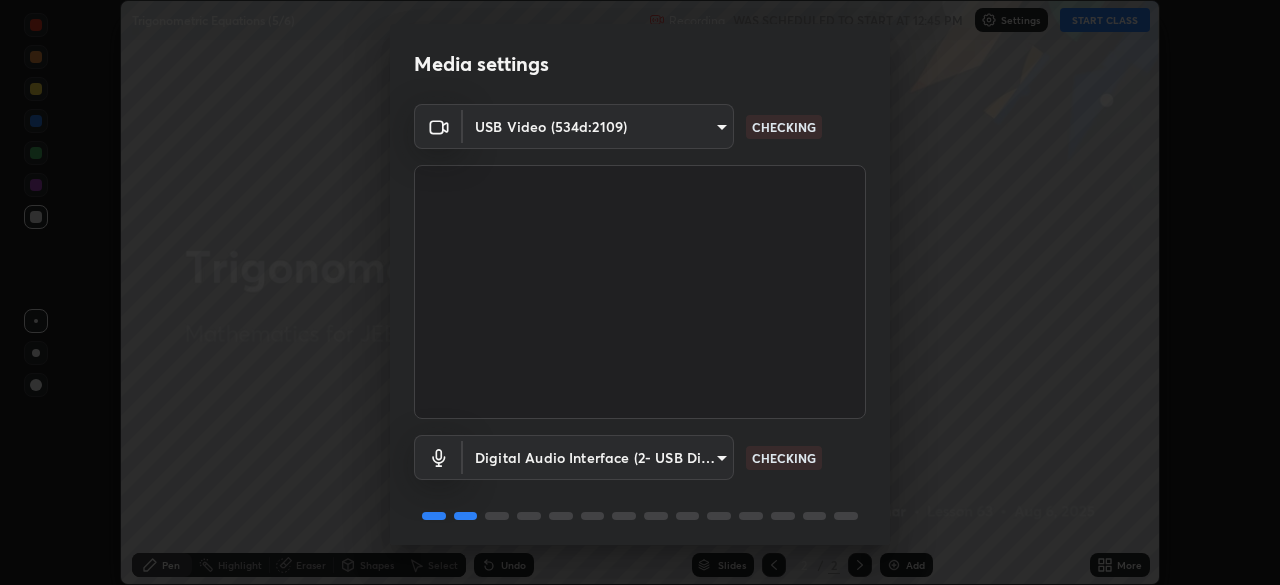 click on "Erase all Trigonometric Equations (5/6) Recording WAS SCHEDULED TO START AT  12:45 PM Settings START CLASS Setting up your live class Trigonometric Equations (5/6) • L63 of Mathematics for JEE Growth 1 2027_[INITIAL] [LAST] Pen Highlight Eraser Shapes Select Undo Slides 2 / 2 Add More No doubts shared Encourage your learners to ask a doubt for better clarity Report an issue Reason for reporting Buffering Chat not working Audio - Video sync issue Educator video quality low ​ Attach an image Report Media settings USB Video (534d:2109) fb57174be8733929c779687b6c747b251f50b7e0b4cf35f724d7f1923dedf309 CHECKING Digital Audio Interface (2- USB Digital Audio) 054dcff9a364f7d7b915c2693b29439440450d60e64e8afb4aa16a23ef9e7aff CHECKING 1 / 5 Next" at bounding box center (640, 292) 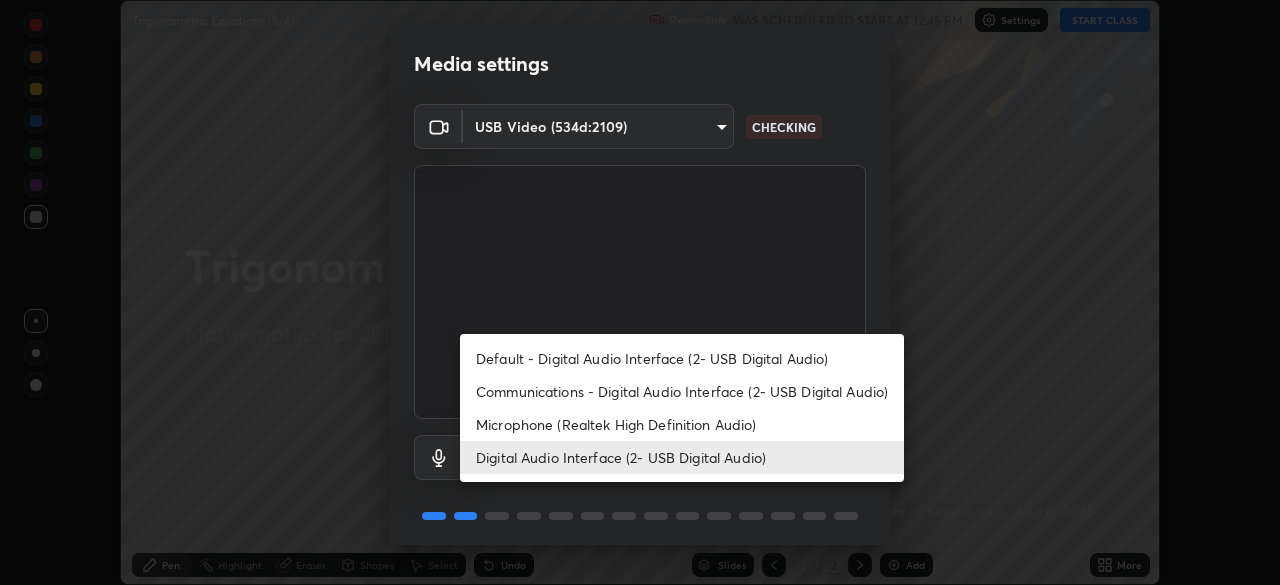 click on "Microphone (Realtek High Definition Audio)" at bounding box center [682, 424] 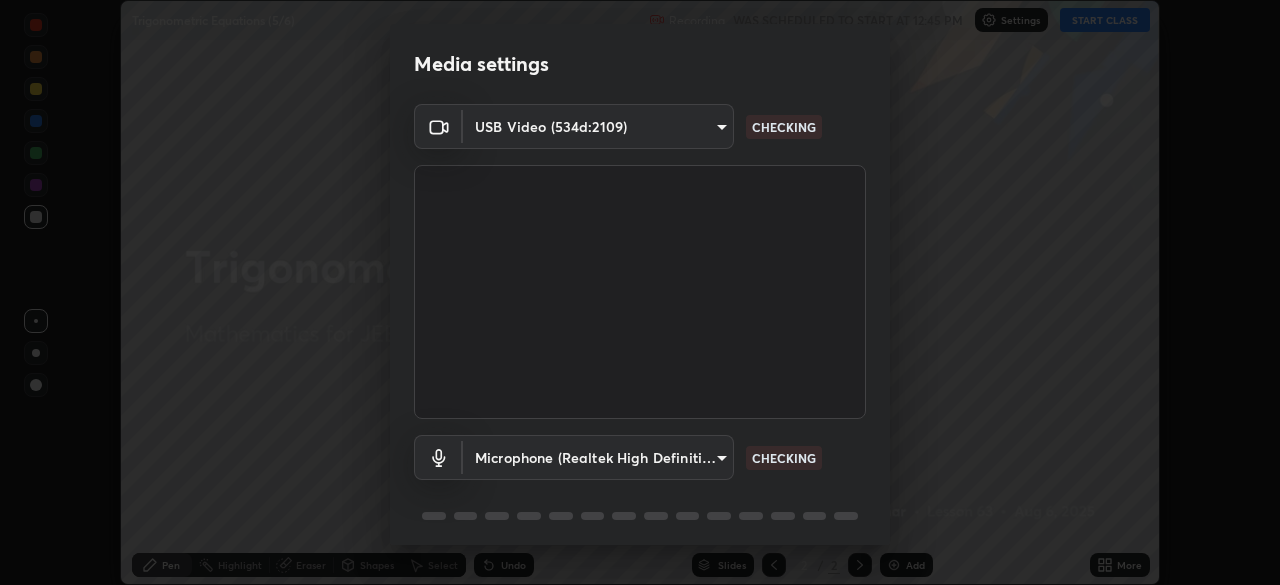 click on "Erase all Trigonometric Equations (5/6) Recording WAS SCHEDULED TO START AT  12:45 PM Settings START CLASS Setting up your live class Trigonometric Equations (5/6) • L63 of Mathematics for JEE Growth 1 2027_[INITIAL] [LAST] Pen Highlight Eraser Shapes Select Undo Slides 2 / 2 Add More No doubts shared Encourage your learners to ask a doubt for better clarity Report an issue Reason for reporting Buffering Chat not working Audio - Video sync issue Educator video quality low ​ Attach an image Report Media settings USB Video (534d:2109) fb57174be8733929c779687b6c747b251f50b7e0b4cf35f724d7f1923dedf309 CHECKING Microphone (Realtek High Definition Audio) 634466df11b50386d03b5a7a89c6aea67caf3628379a6ebfe6d9c89249c217ef CHECKING 1 / 5 Next" at bounding box center [640, 292] 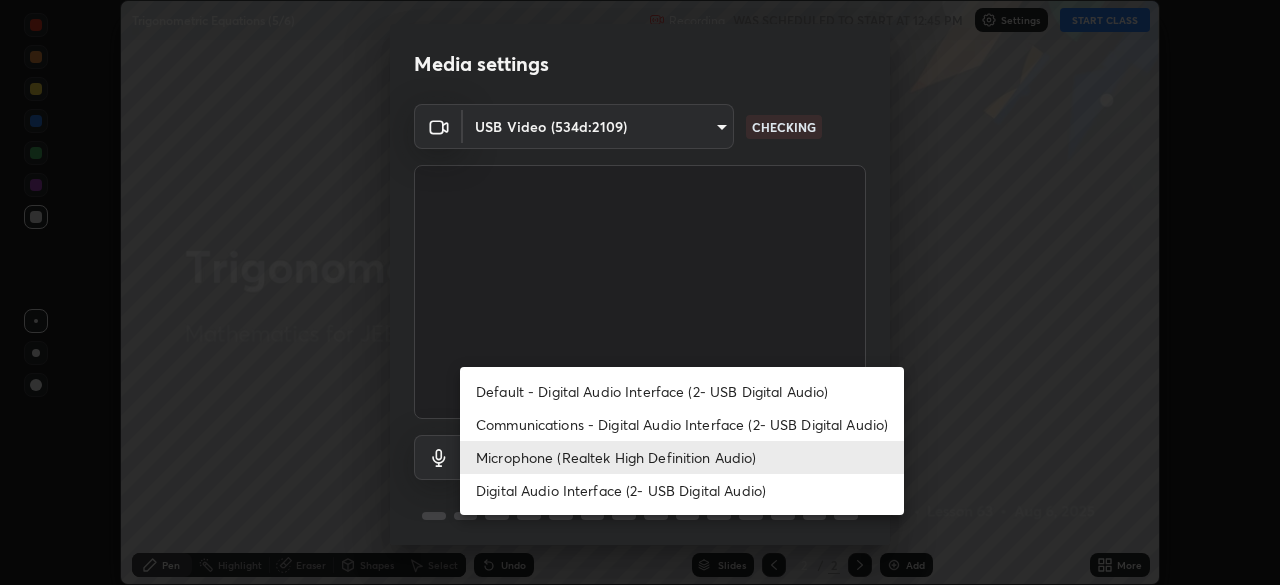 click on "Digital Audio Interface (2- USB Digital Audio)" at bounding box center [682, 490] 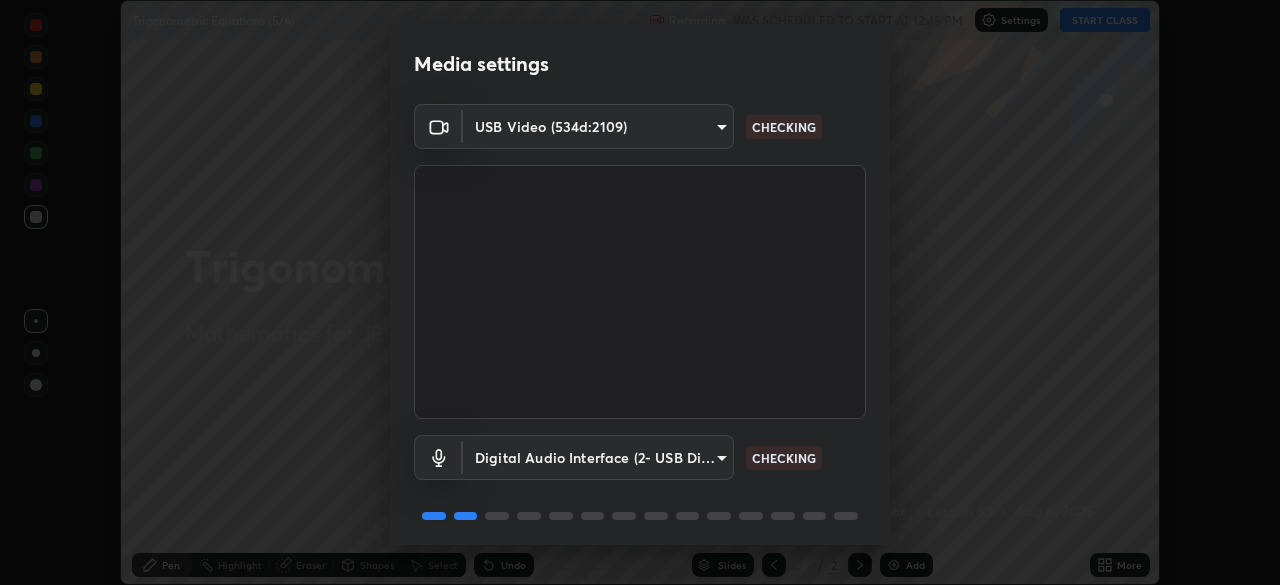 scroll, scrollTop: 71, scrollLeft: 0, axis: vertical 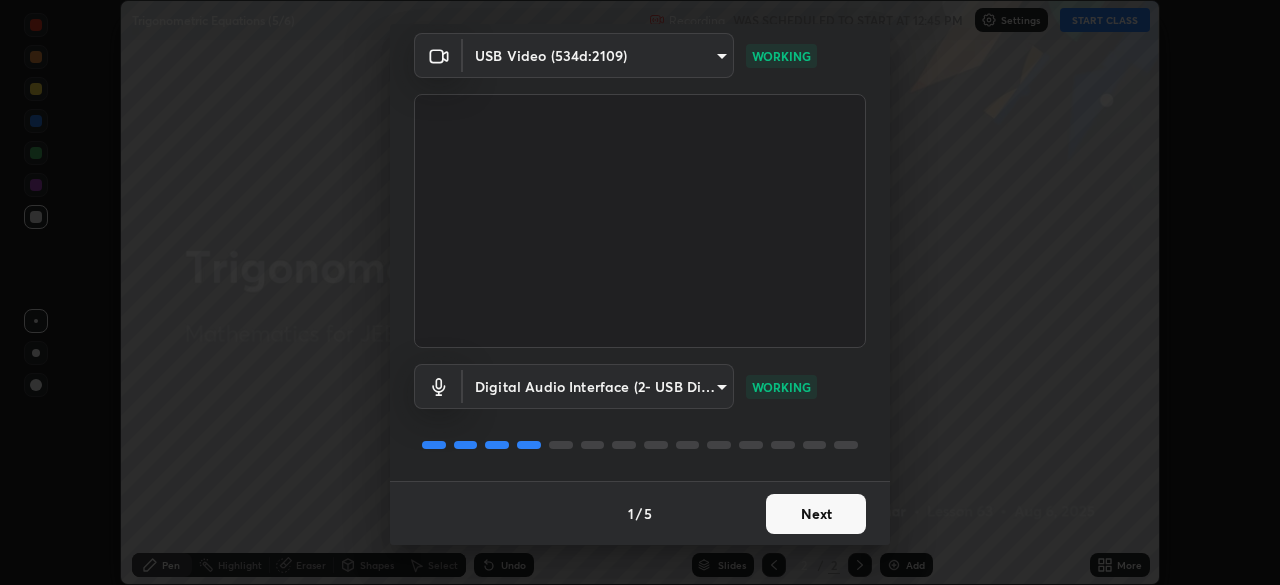 click on "Next" at bounding box center [816, 514] 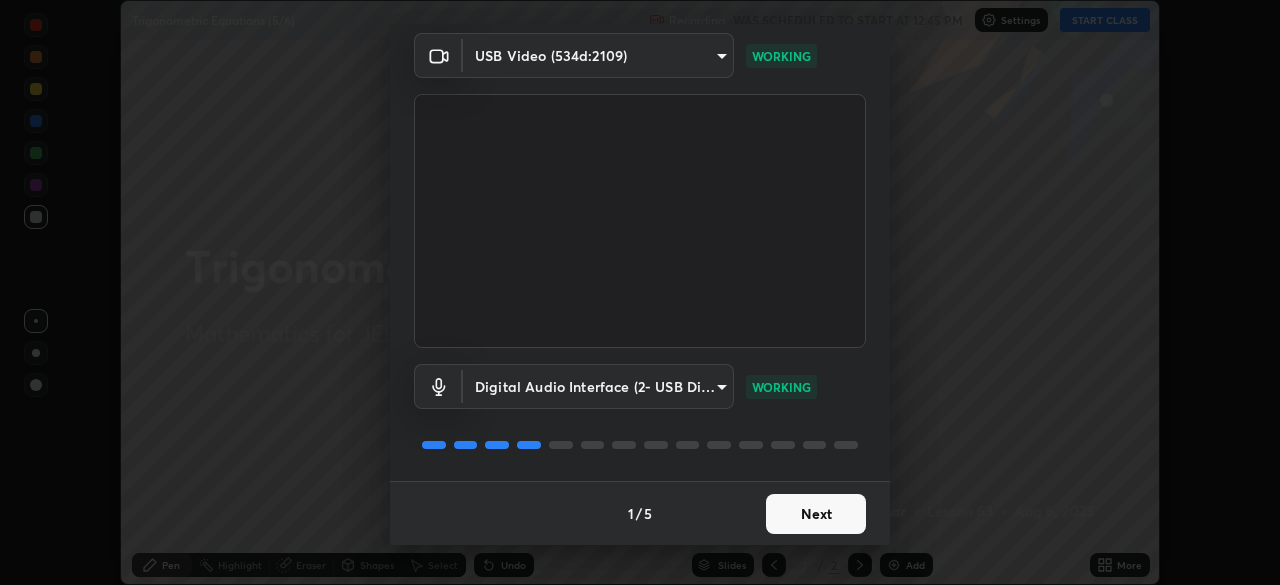 scroll, scrollTop: 0, scrollLeft: 0, axis: both 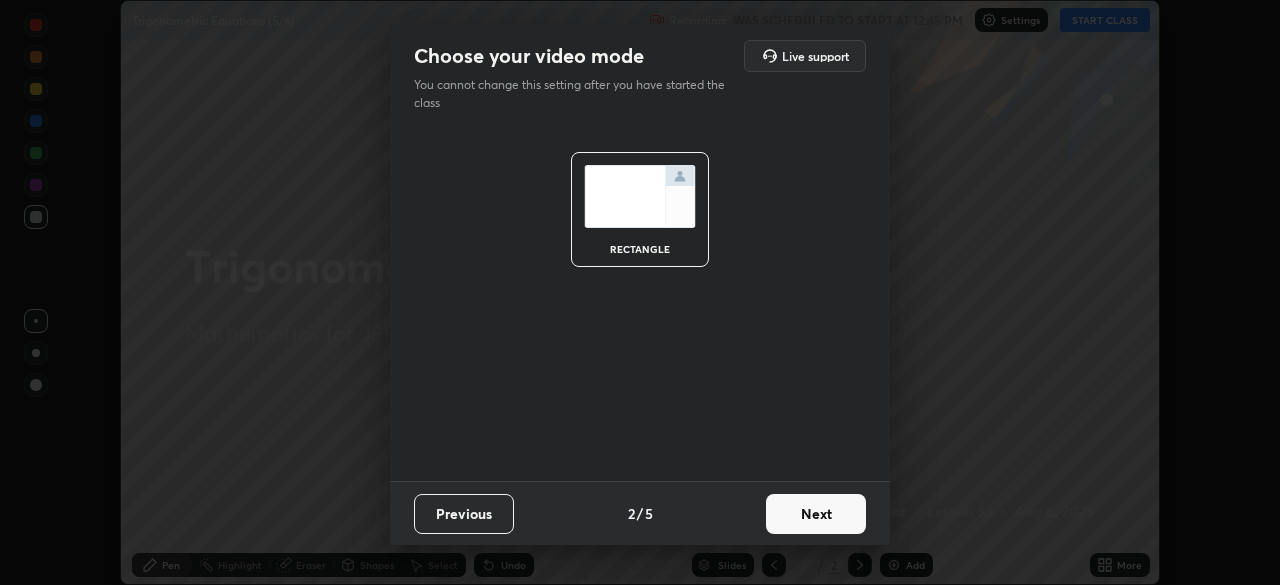 click on "Next" at bounding box center [816, 514] 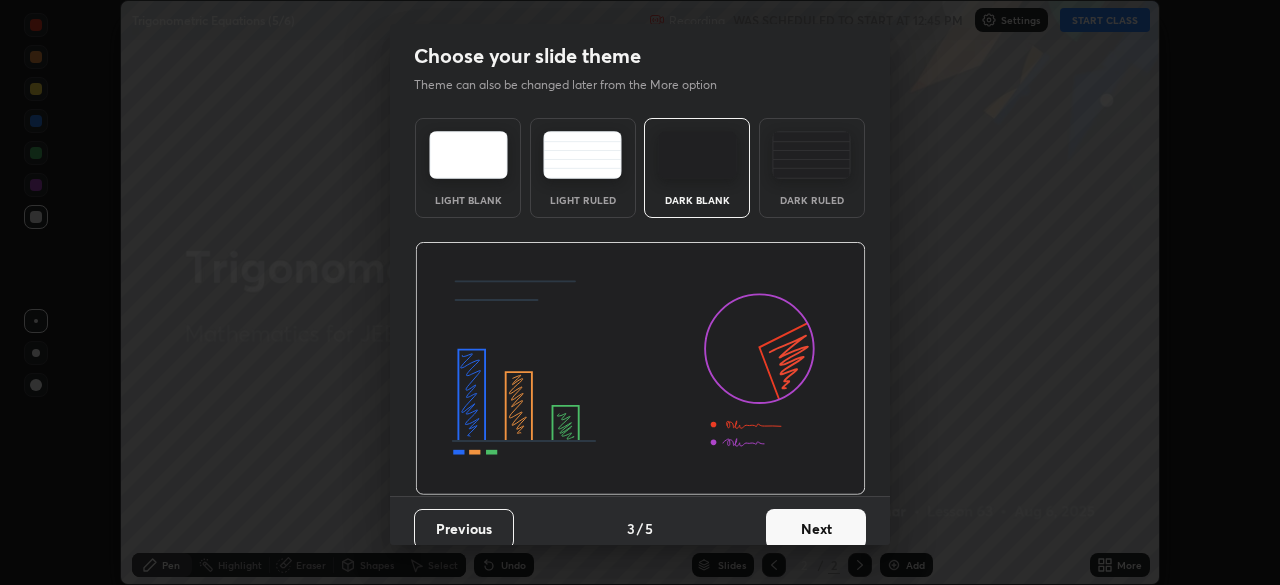 click on "Next" at bounding box center (816, 529) 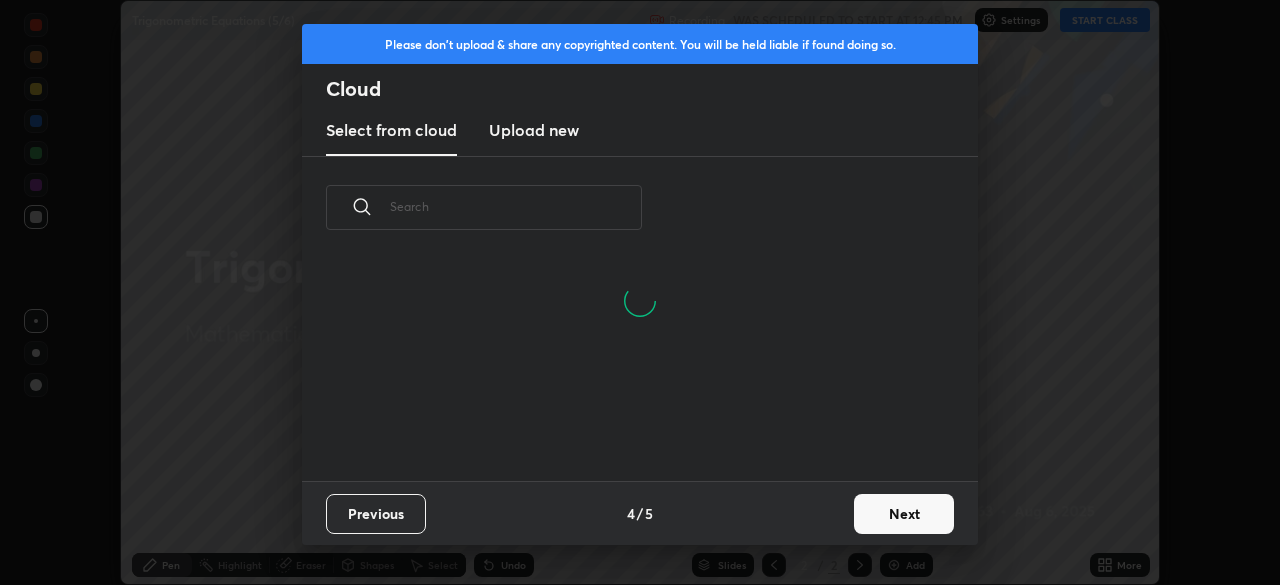 click on "Next" at bounding box center (904, 514) 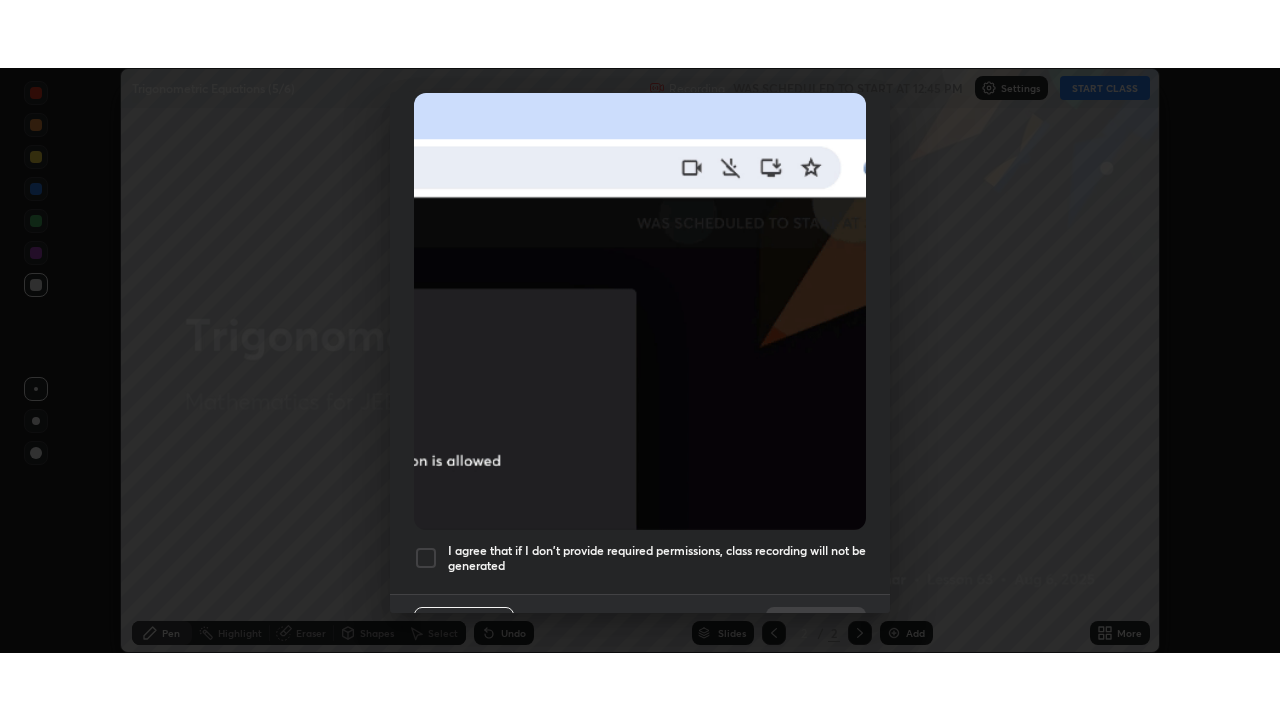 scroll, scrollTop: 479, scrollLeft: 0, axis: vertical 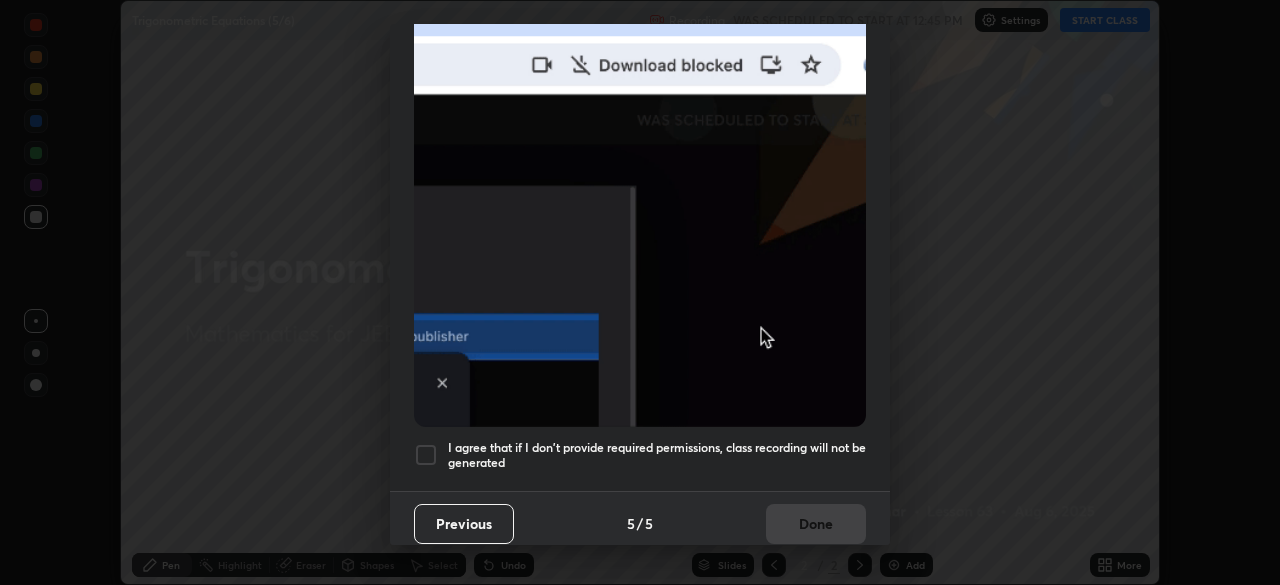 click at bounding box center [426, 455] 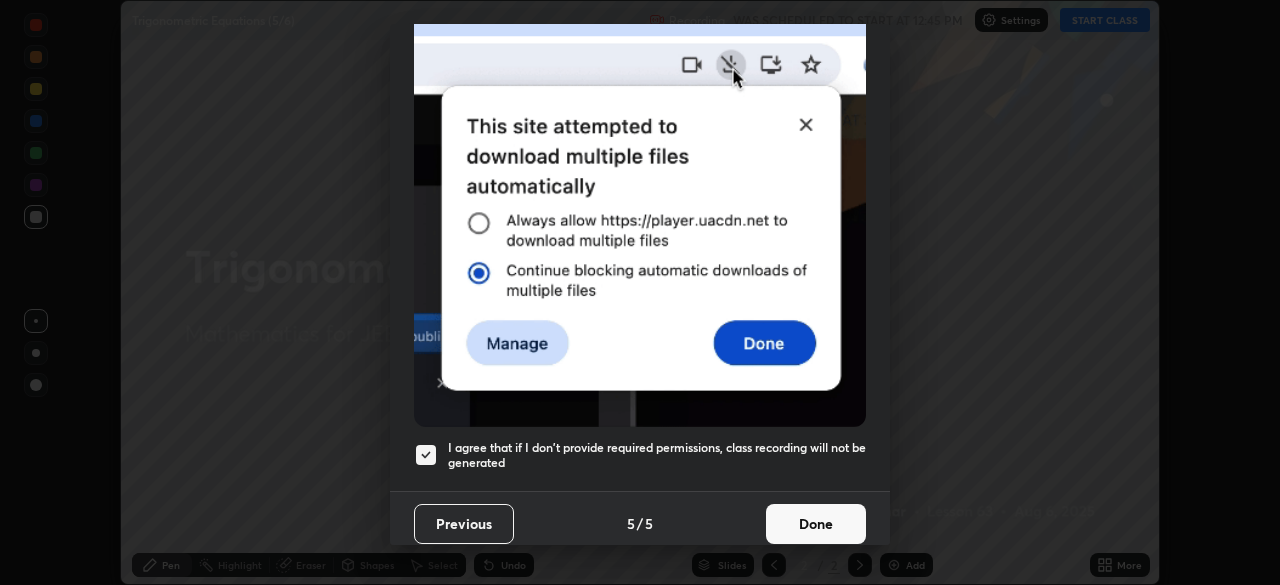 click on "Done" at bounding box center [816, 524] 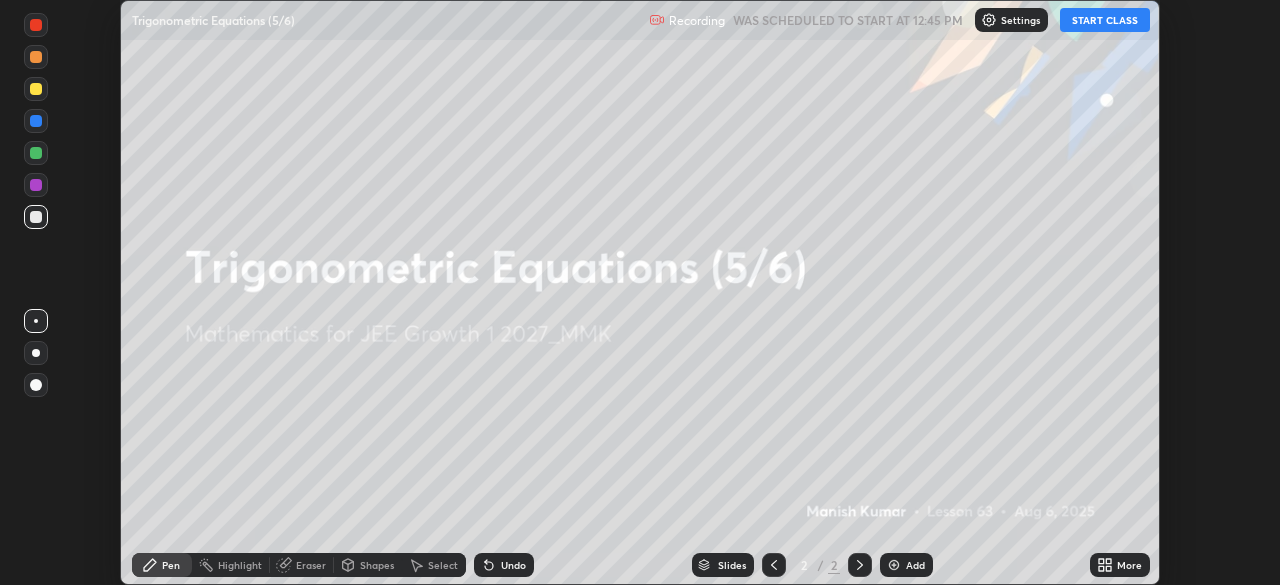 click on "START CLASS" at bounding box center (1105, 20) 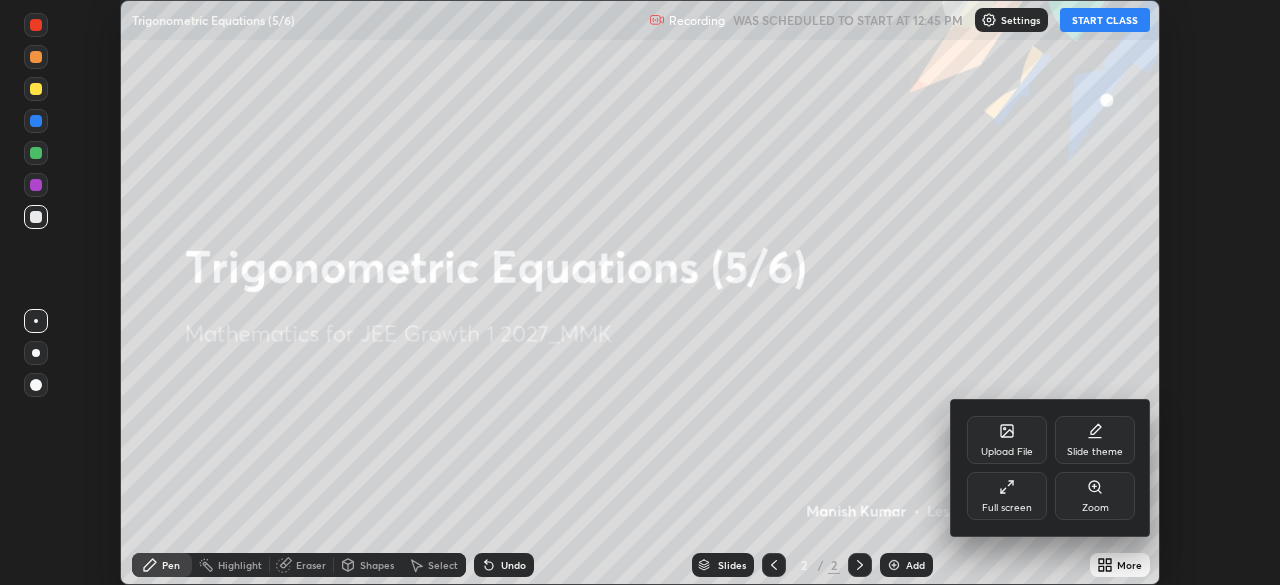 click 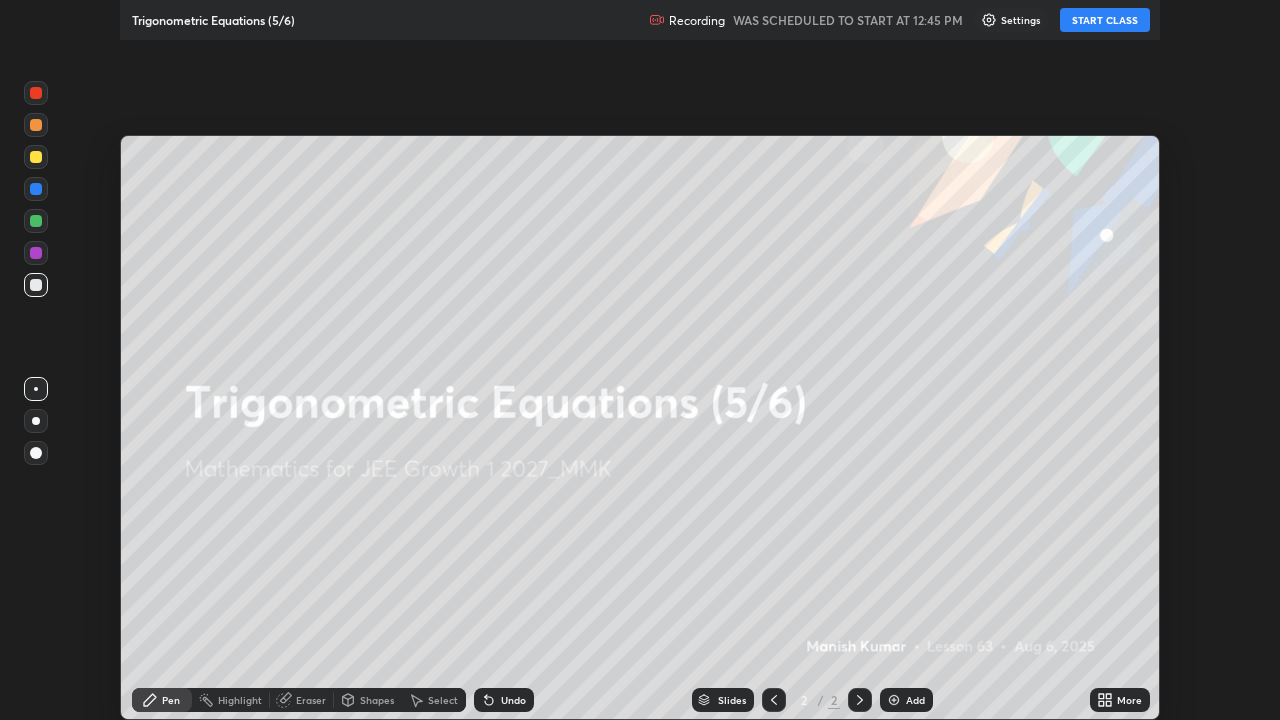 scroll, scrollTop: 99280, scrollLeft: 98720, axis: both 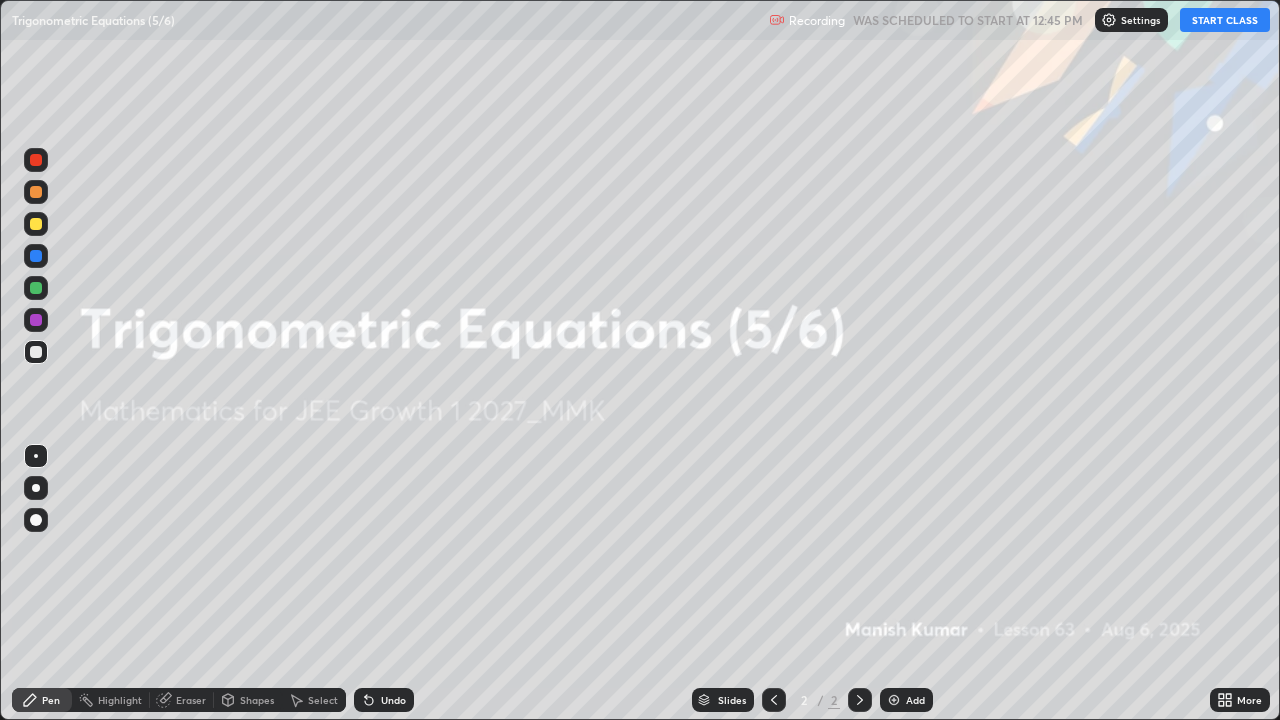 click on "START CLASS" at bounding box center (1225, 20) 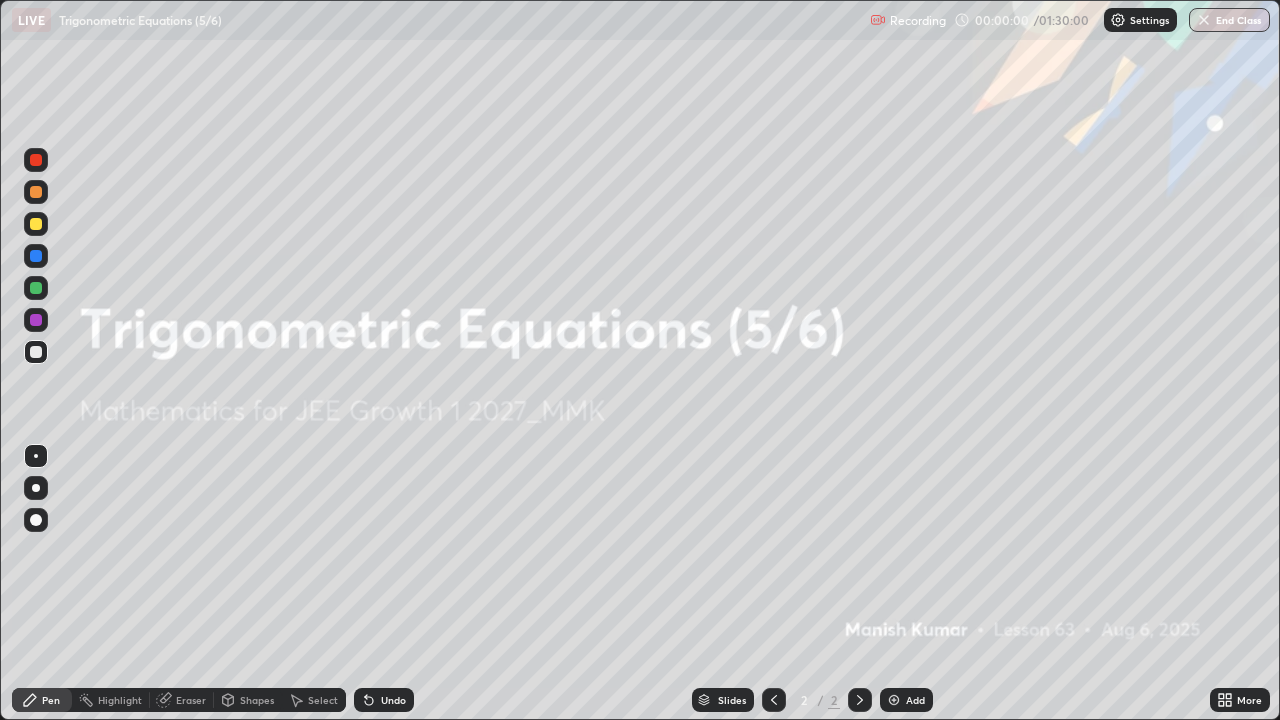 click on "End Class" at bounding box center (1229, 20) 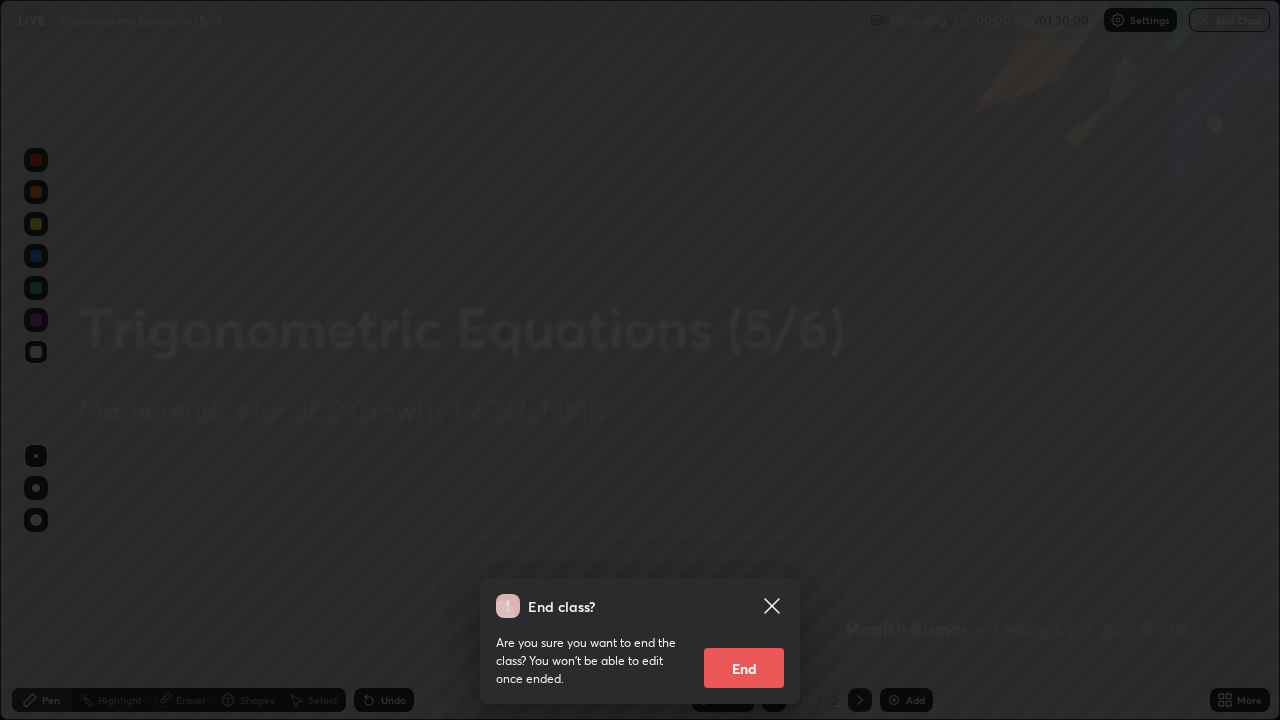click 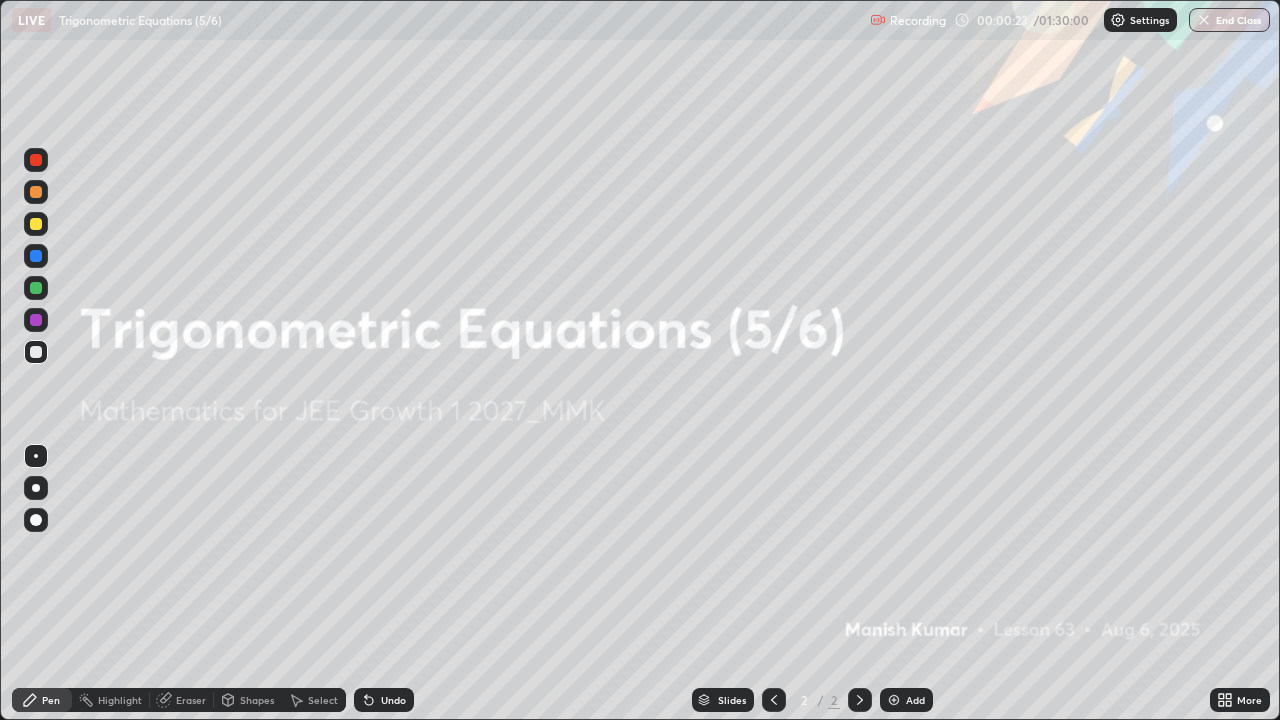 click on "Add" at bounding box center [906, 700] 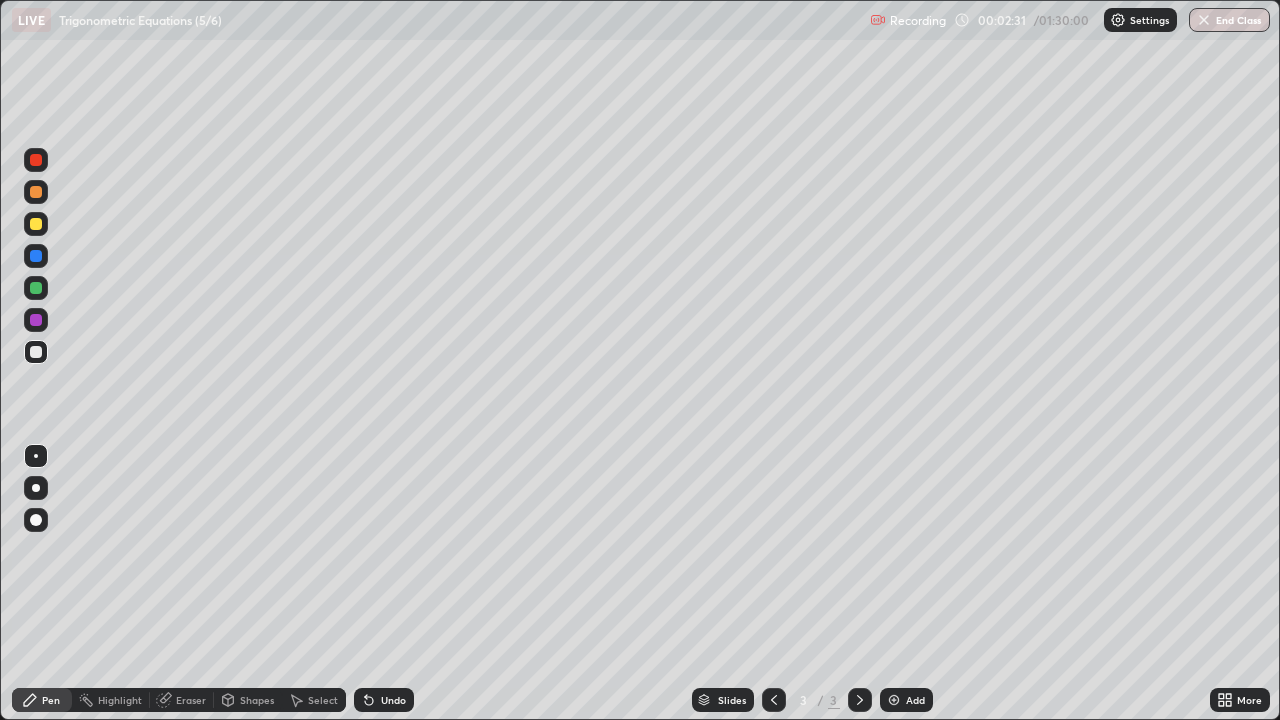 click on "Add" at bounding box center (915, 700) 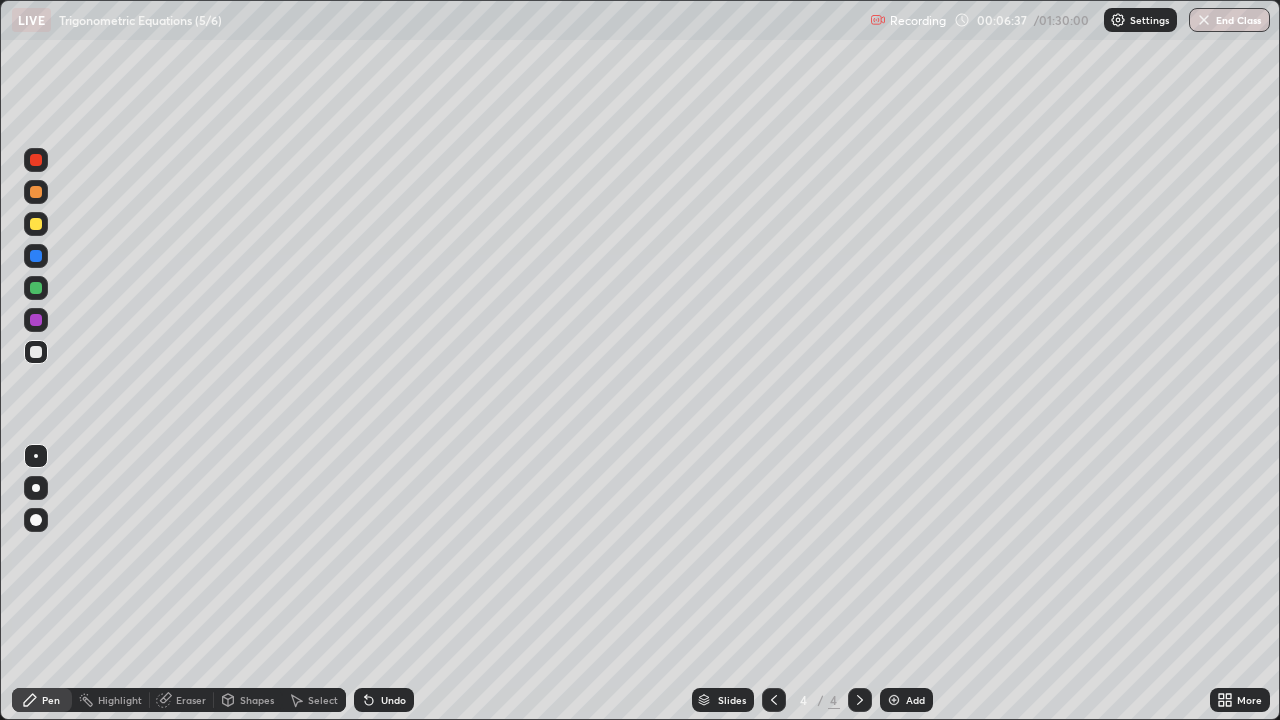click at bounding box center [894, 700] 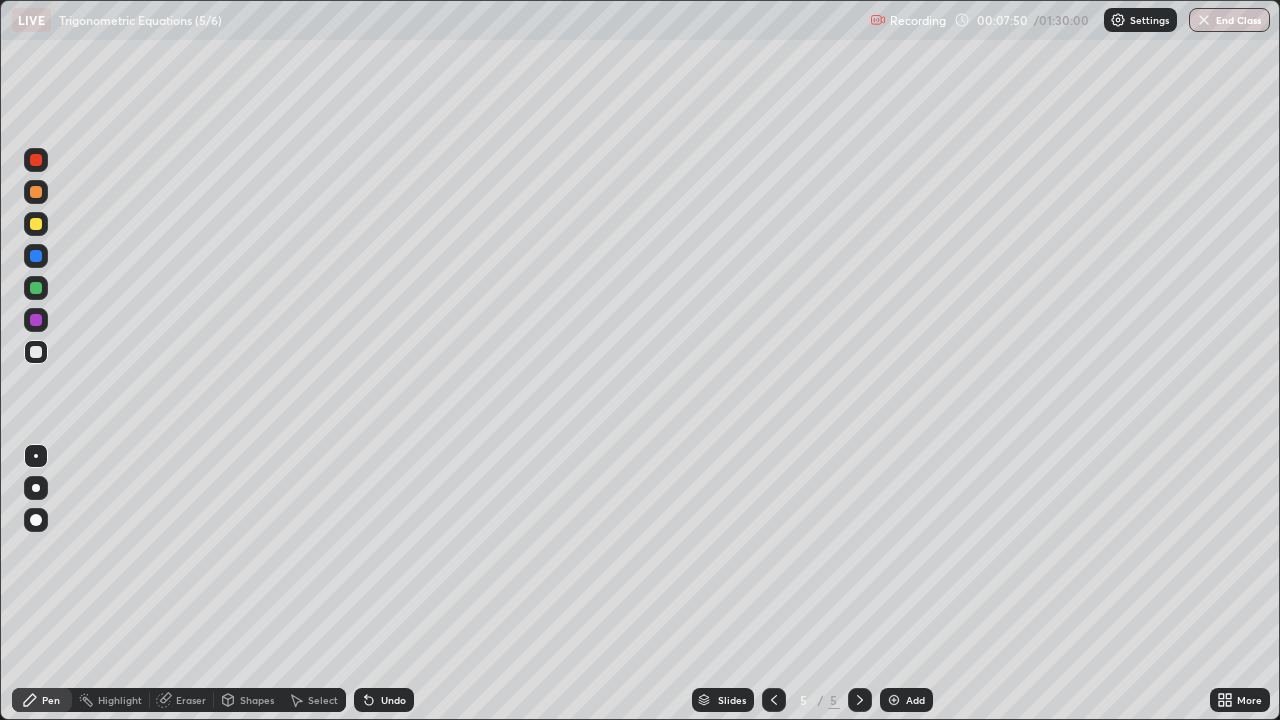 click on "Add" at bounding box center [906, 700] 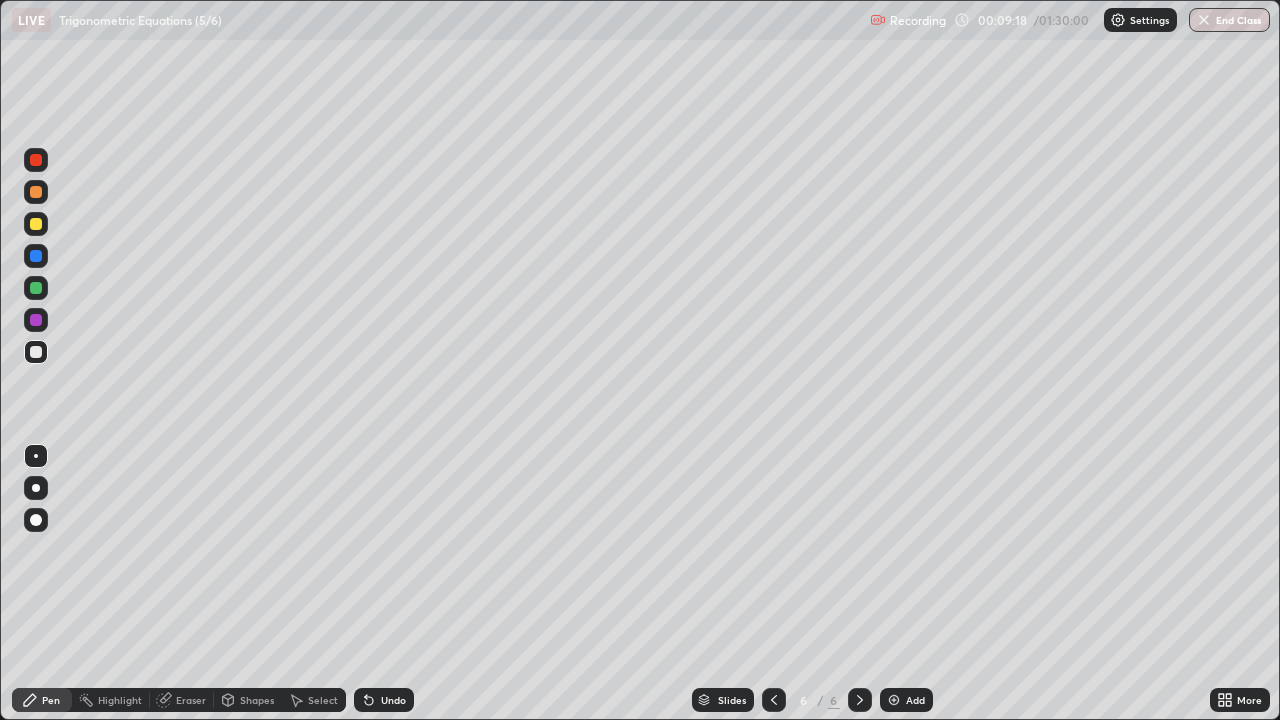 click at bounding box center [894, 700] 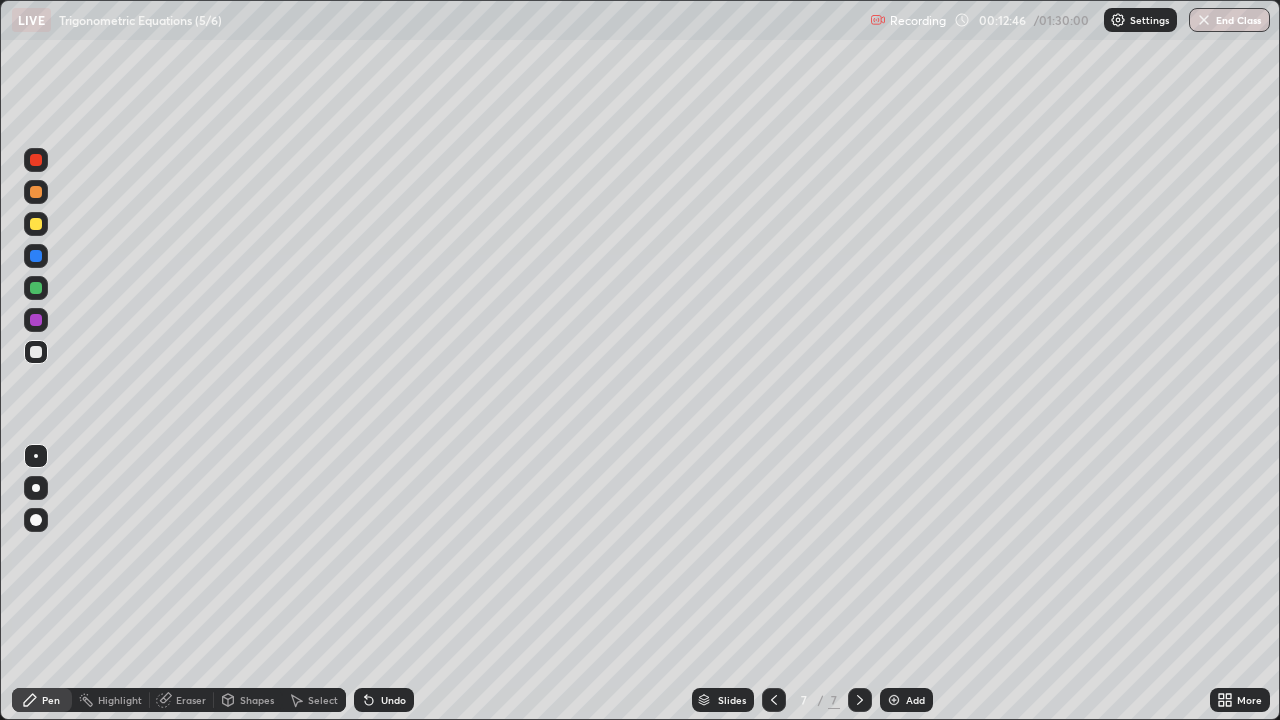 click on "Add" at bounding box center (915, 700) 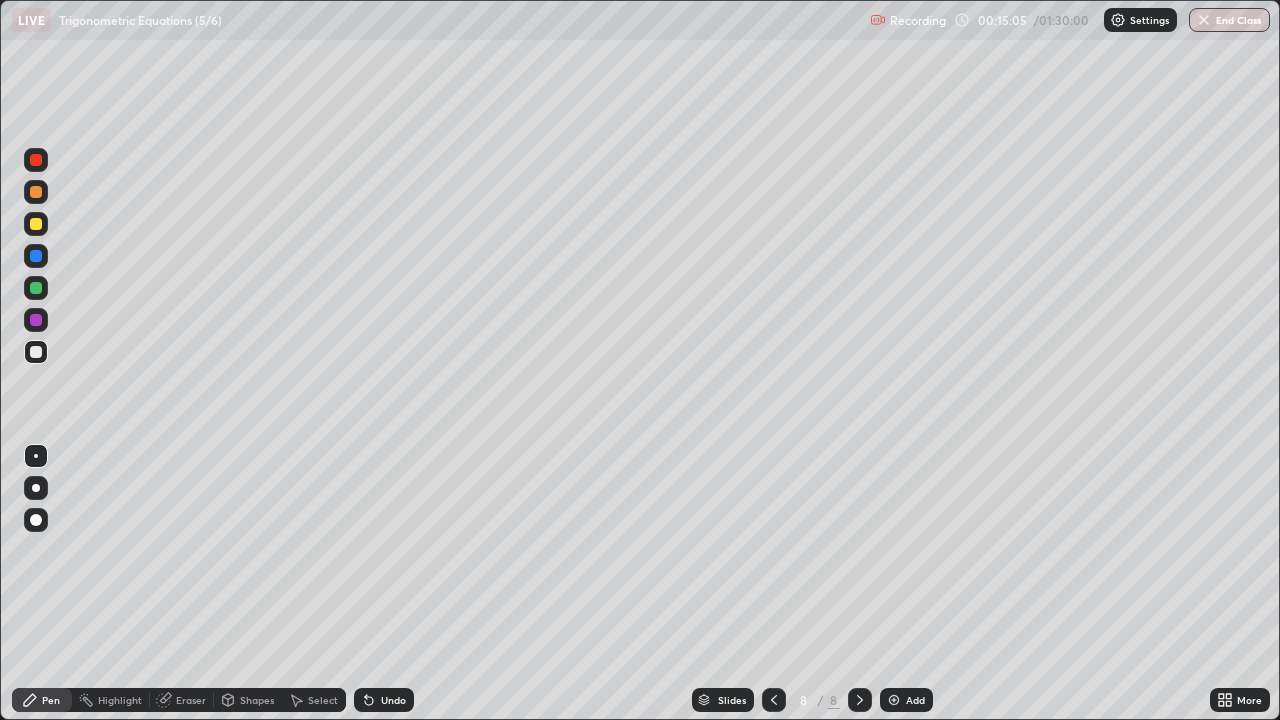 click on "Add" at bounding box center [906, 700] 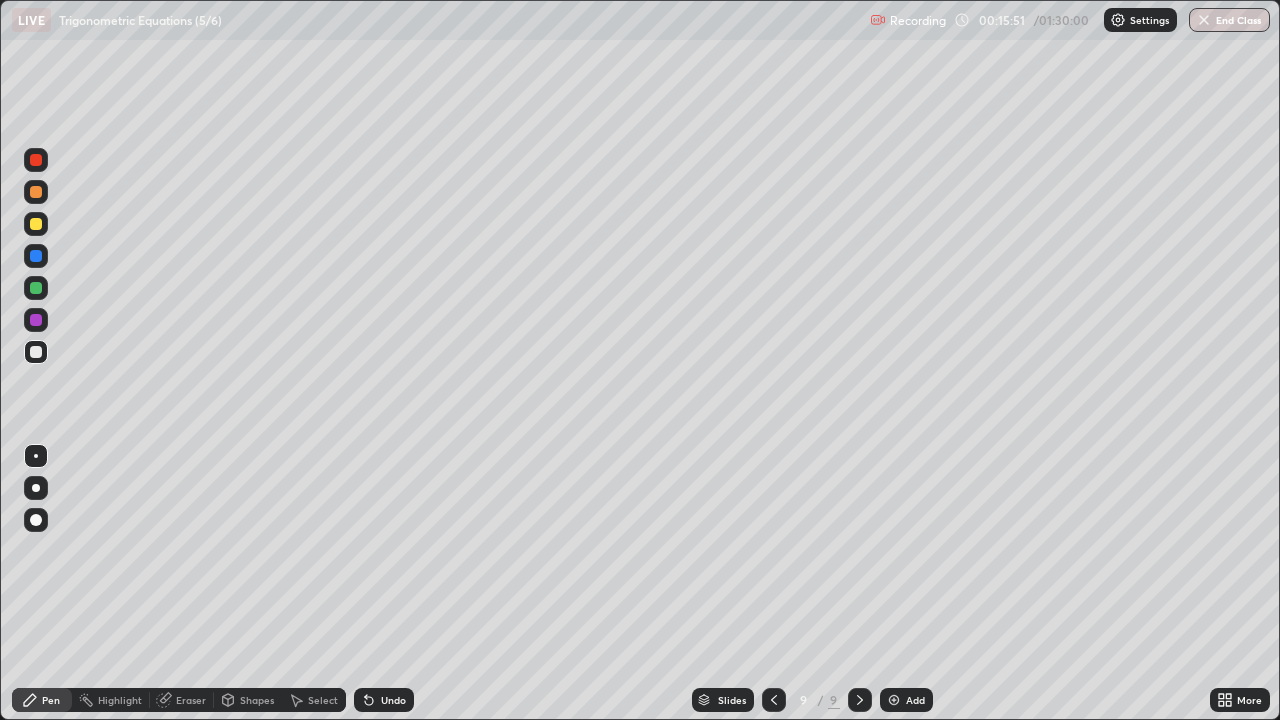 click on "Add" at bounding box center [906, 700] 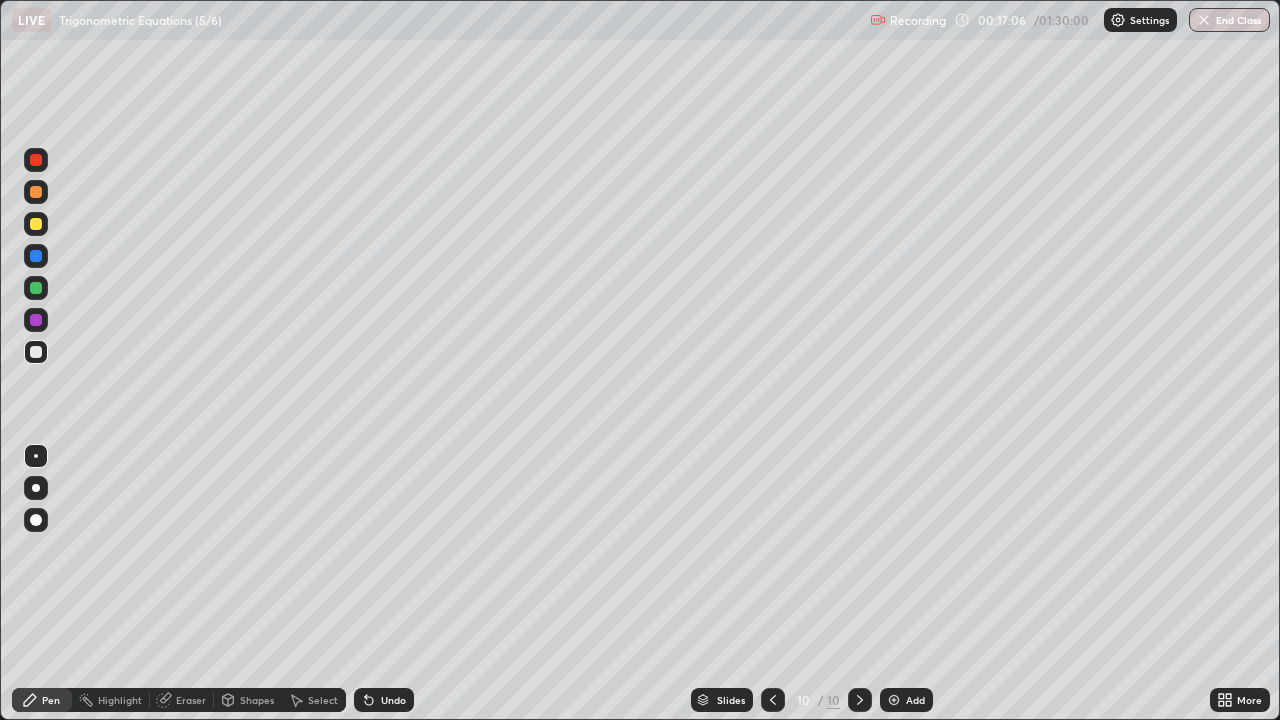 click at bounding box center (36, 288) 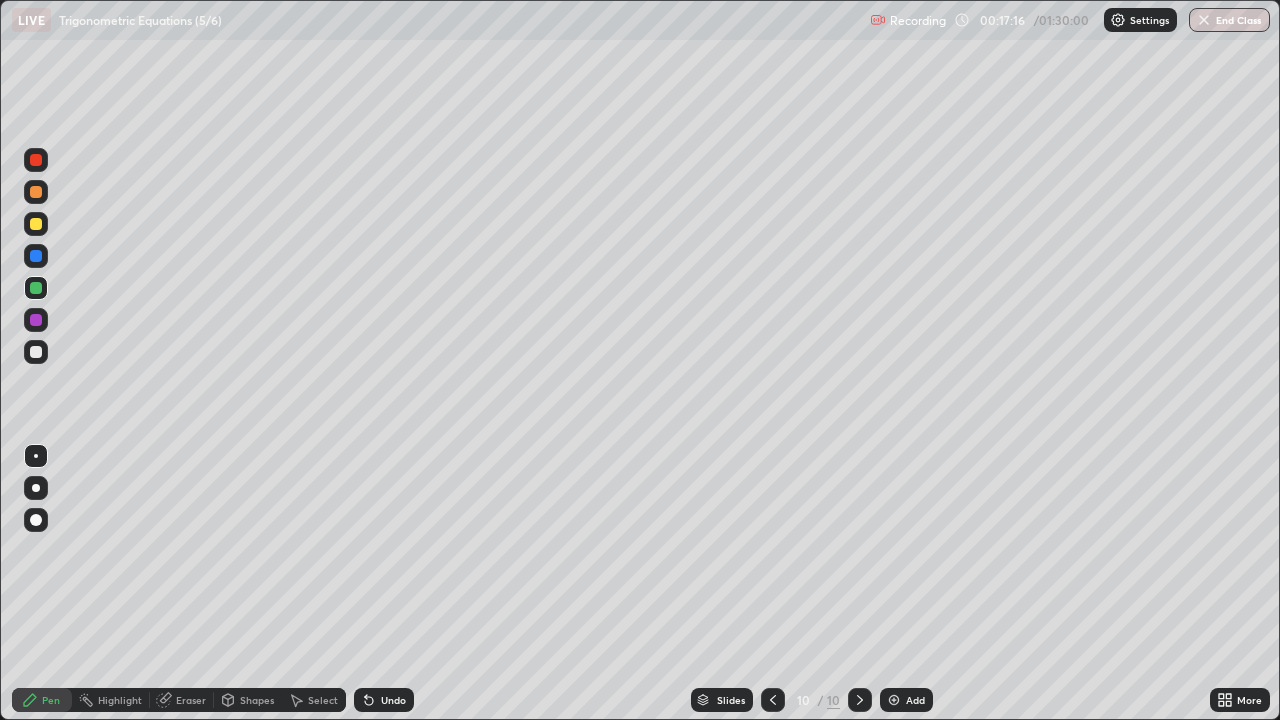 click at bounding box center [36, 224] 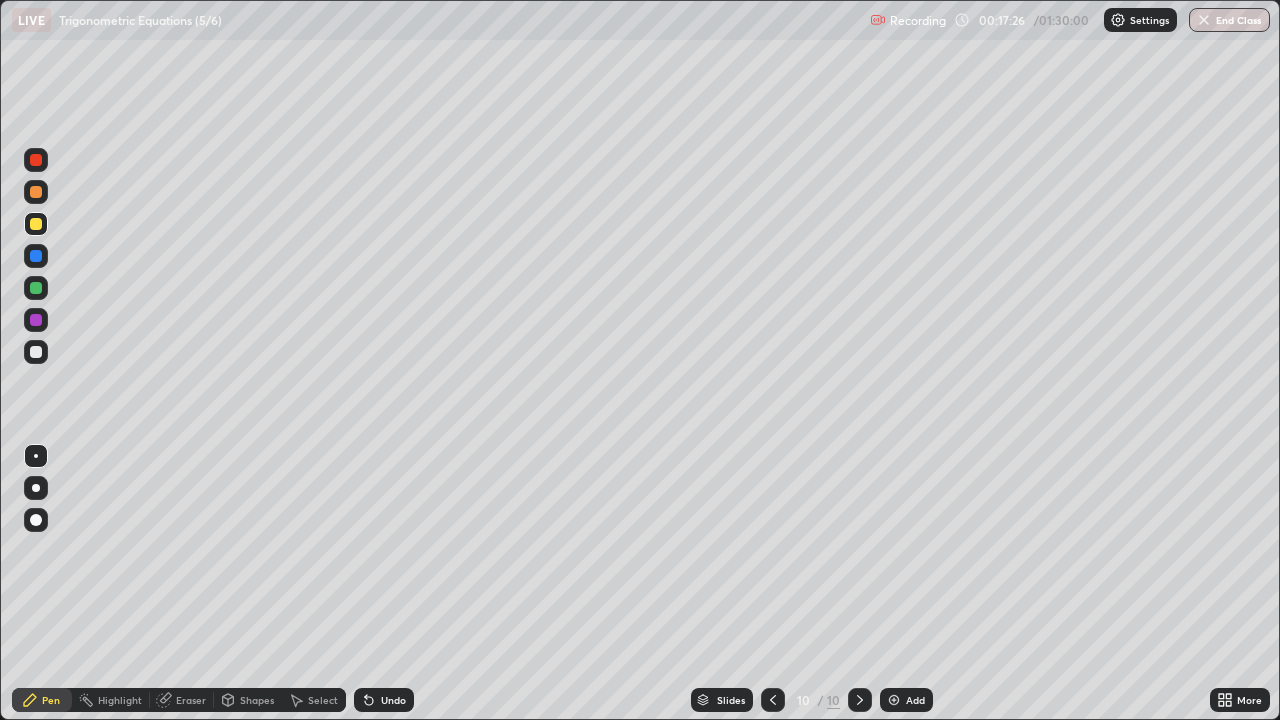 click at bounding box center (36, 160) 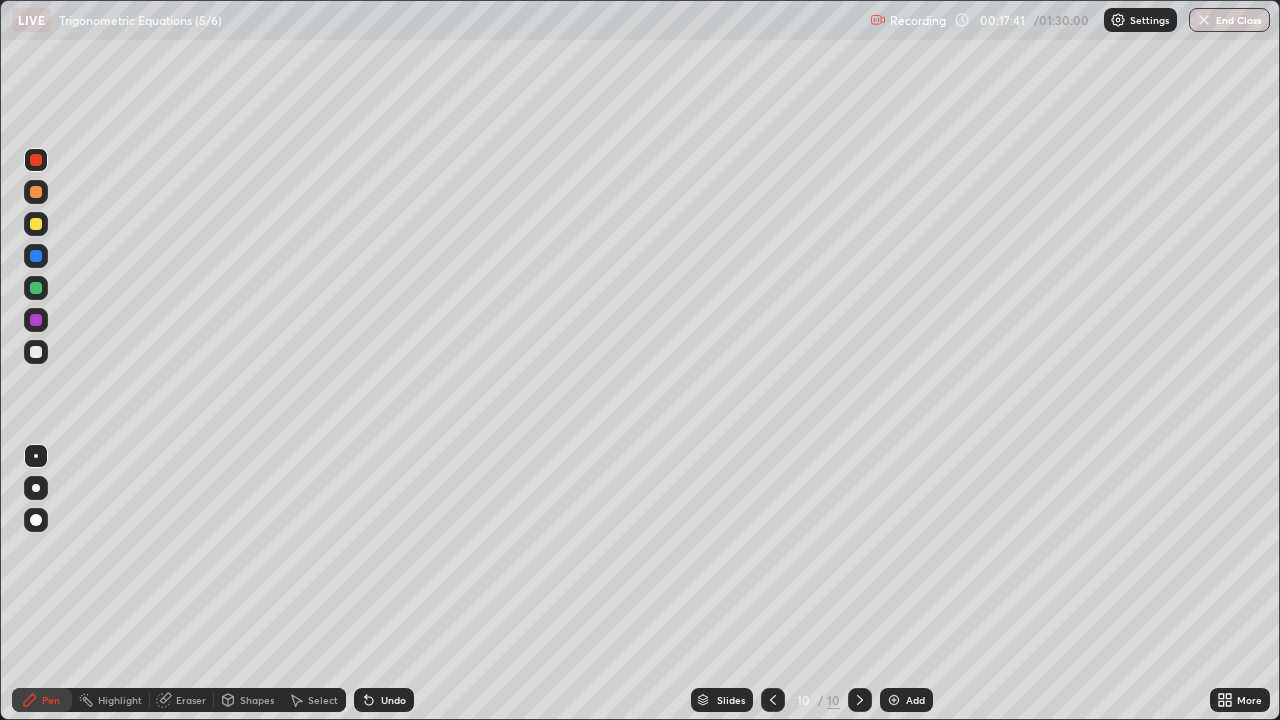 click at bounding box center [36, 288] 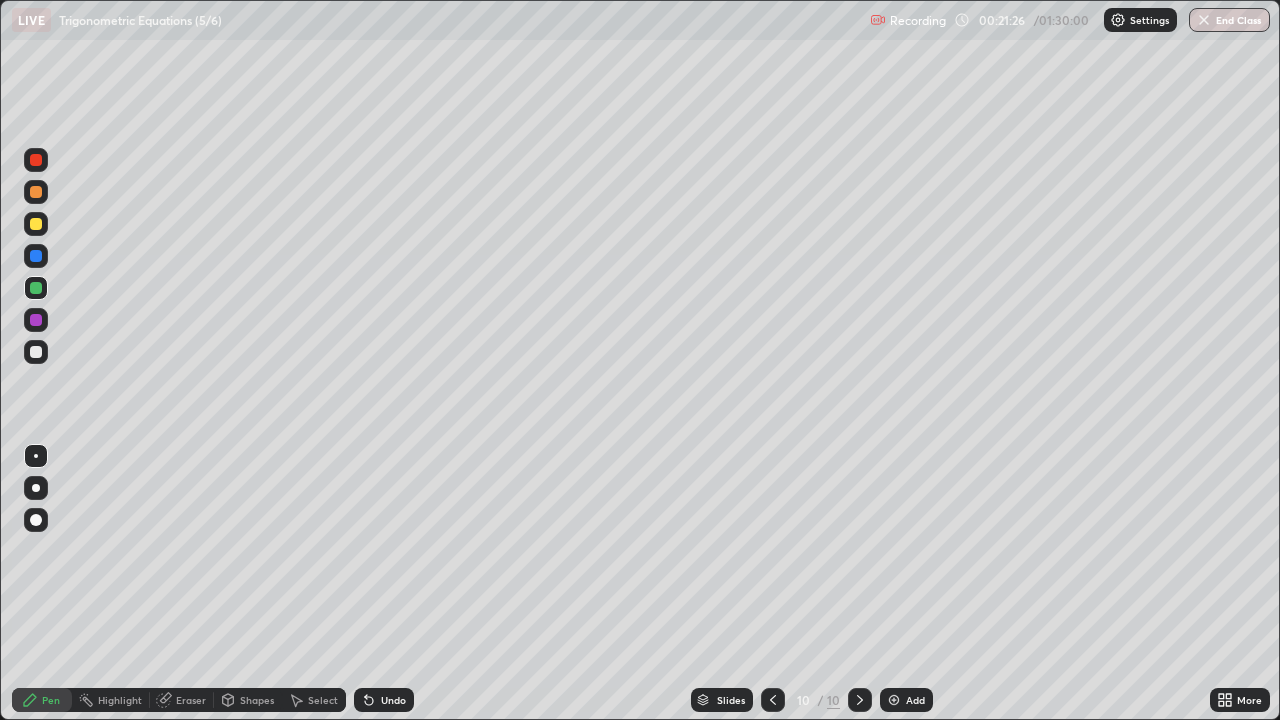click on "Add" at bounding box center [915, 700] 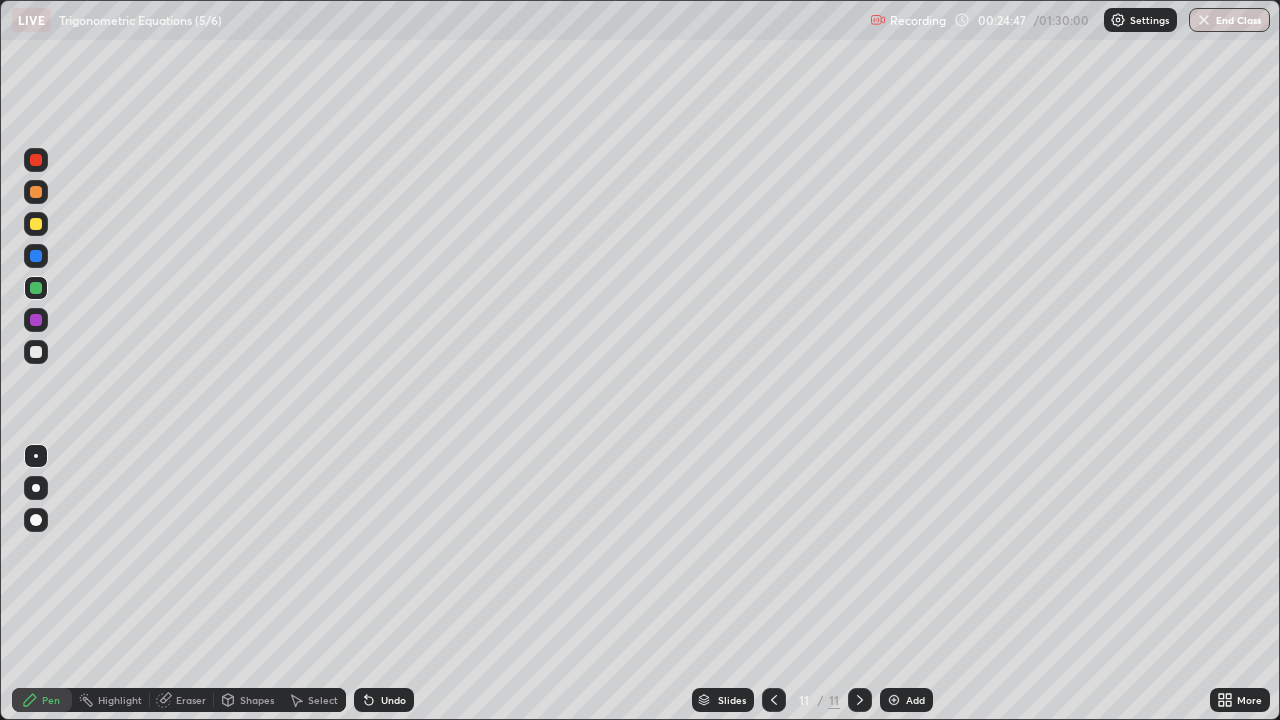 click at bounding box center (36, 352) 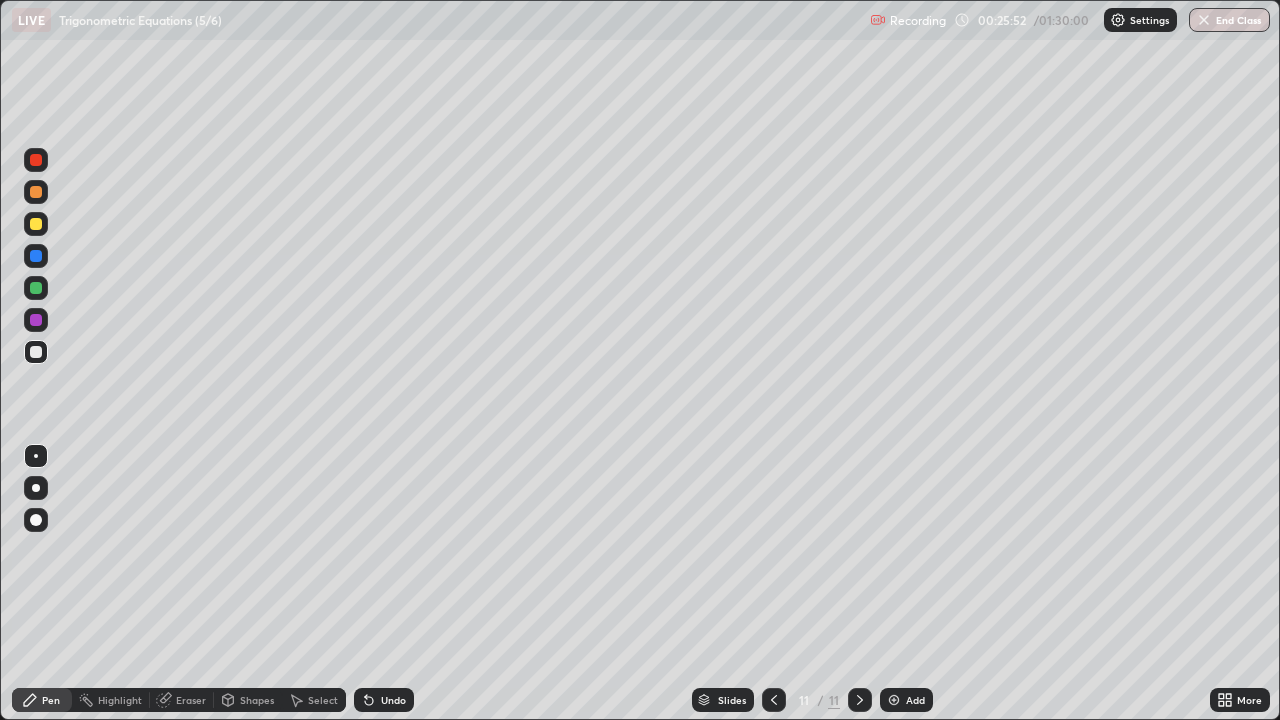 click at bounding box center [894, 700] 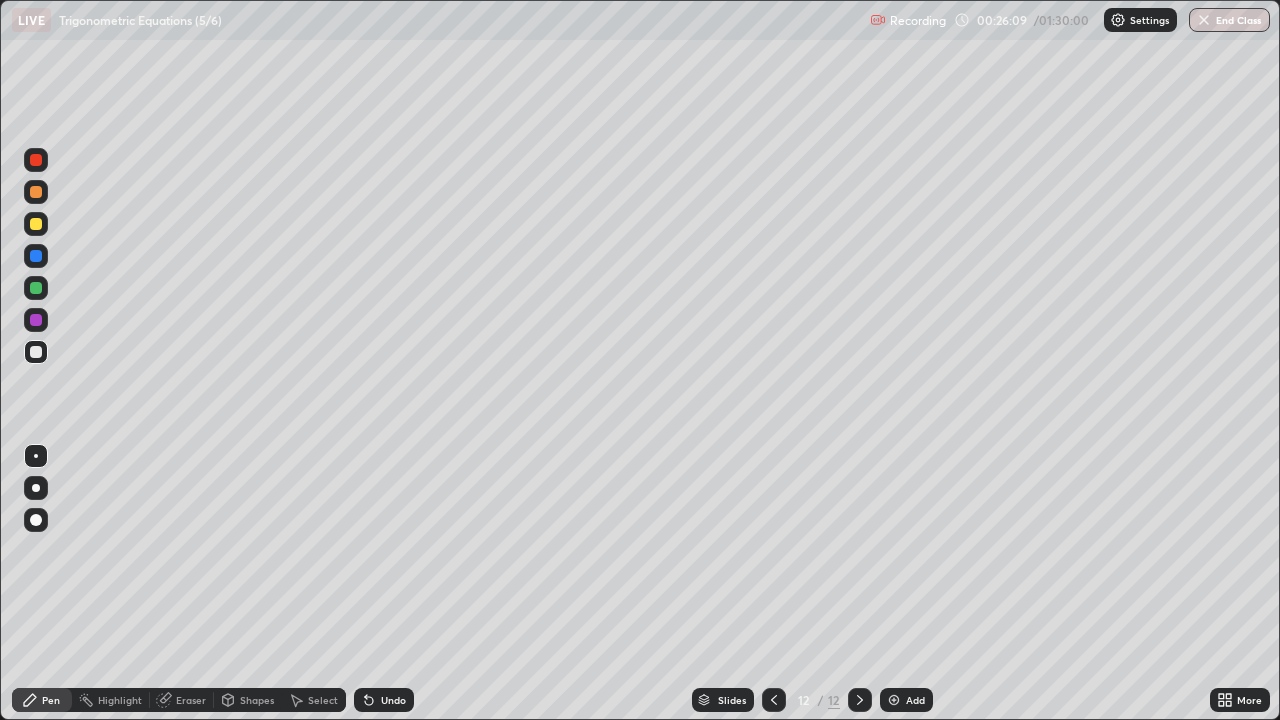 click on "Eraser" at bounding box center [191, 700] 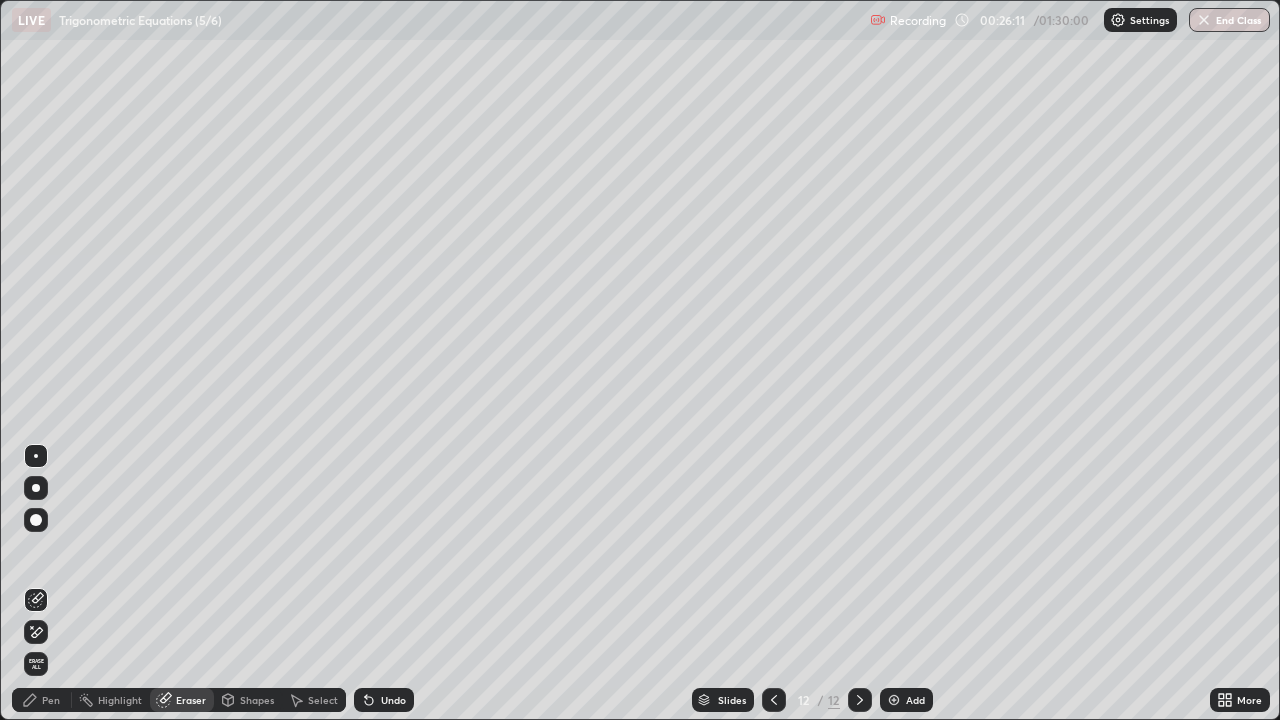 click on "Pen" at bounding box center [42, 700] 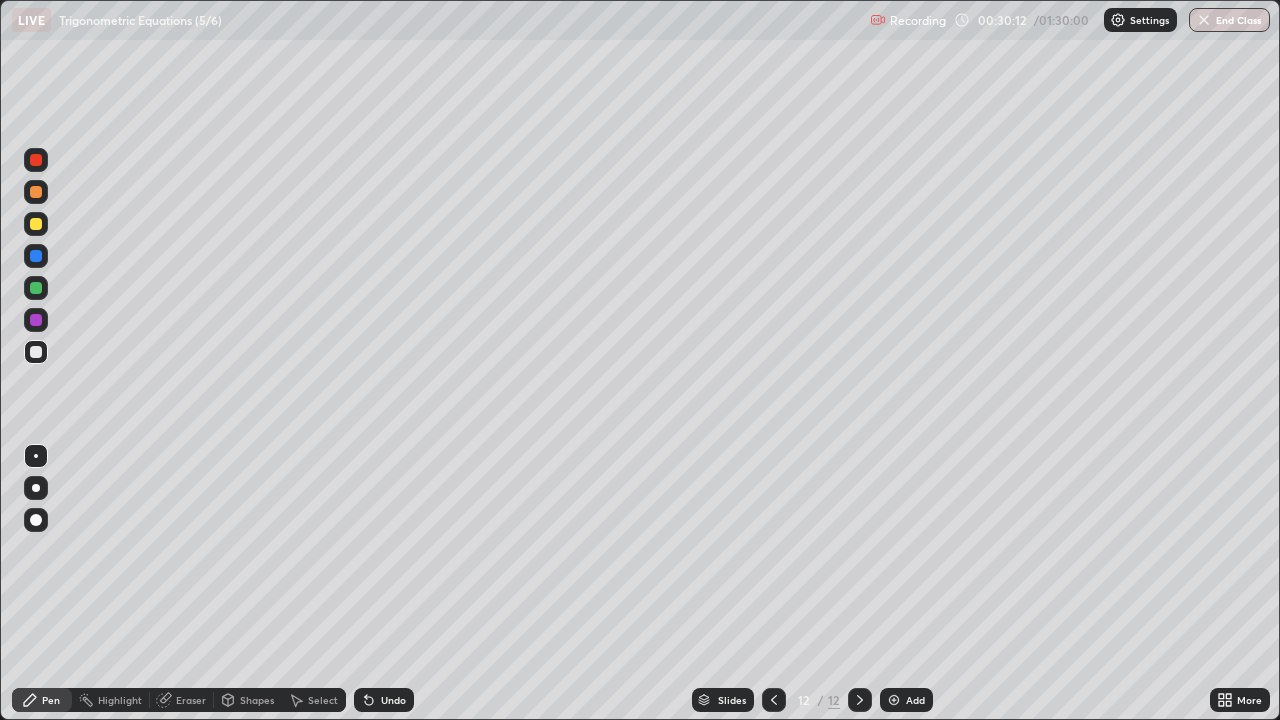 click on "Add" at bounding box center [906, 700] 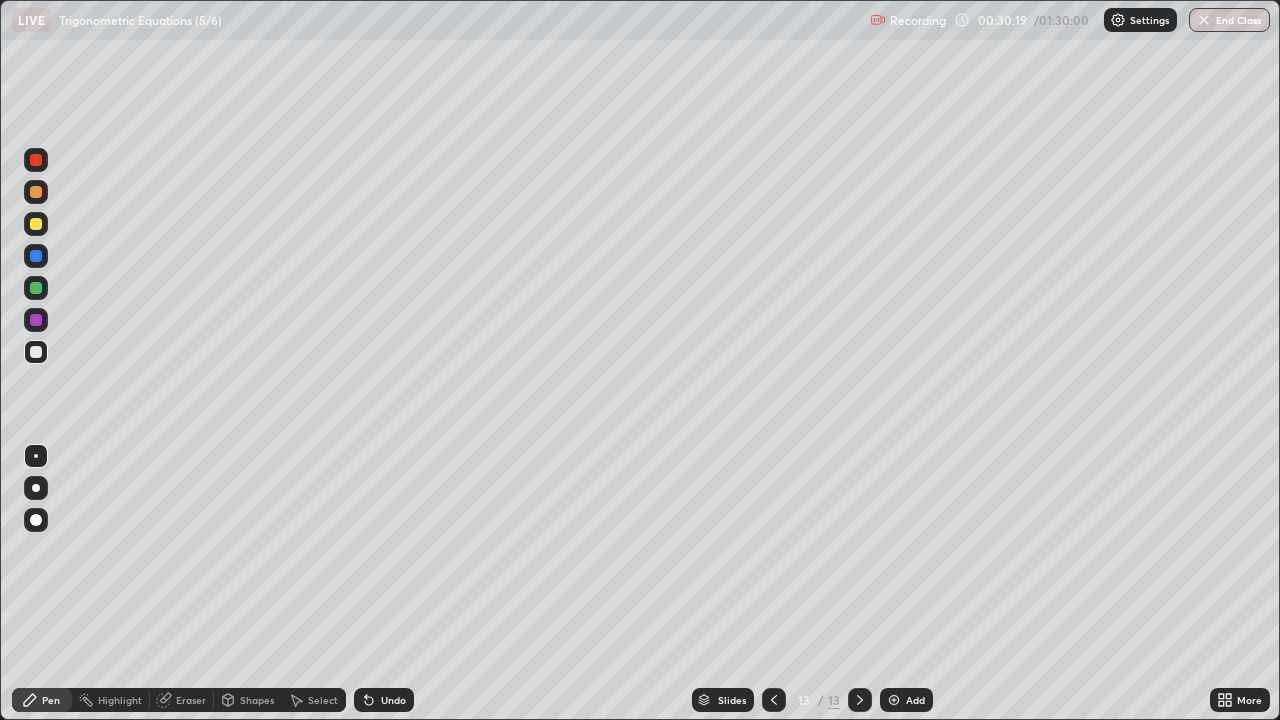 click at bounding box center (36, 288) 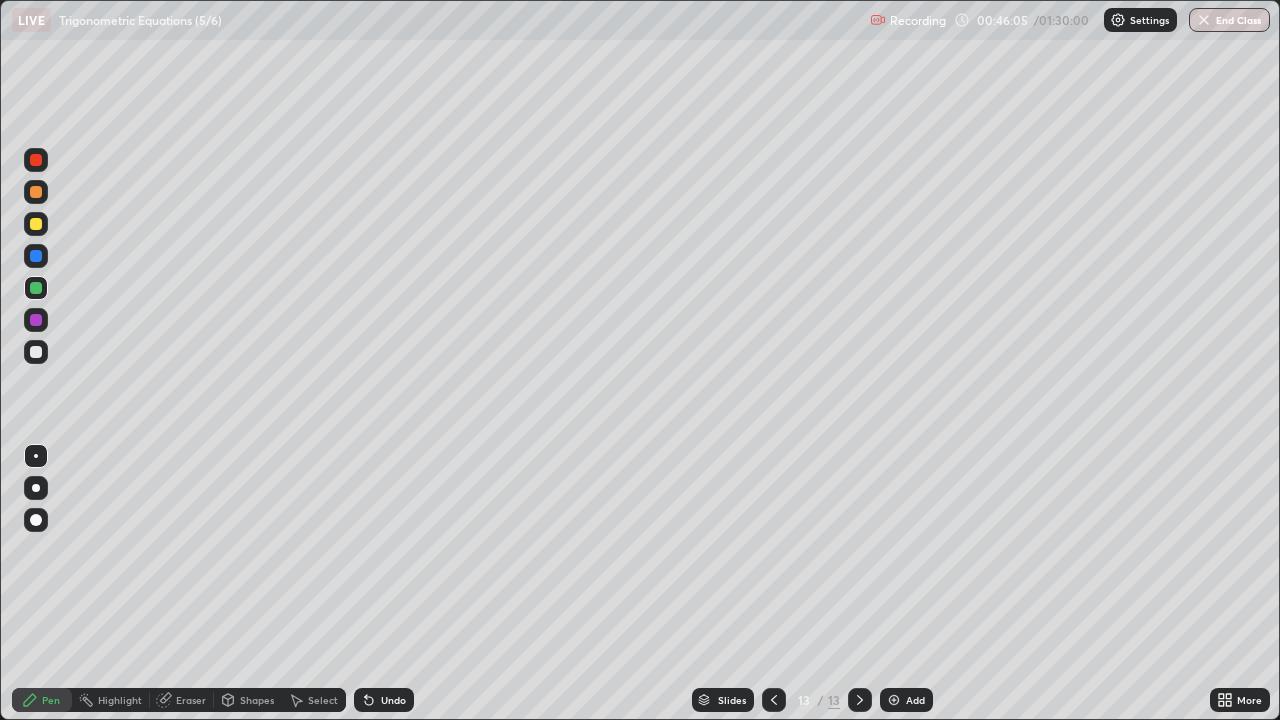 click at bounding box center [894, 700] 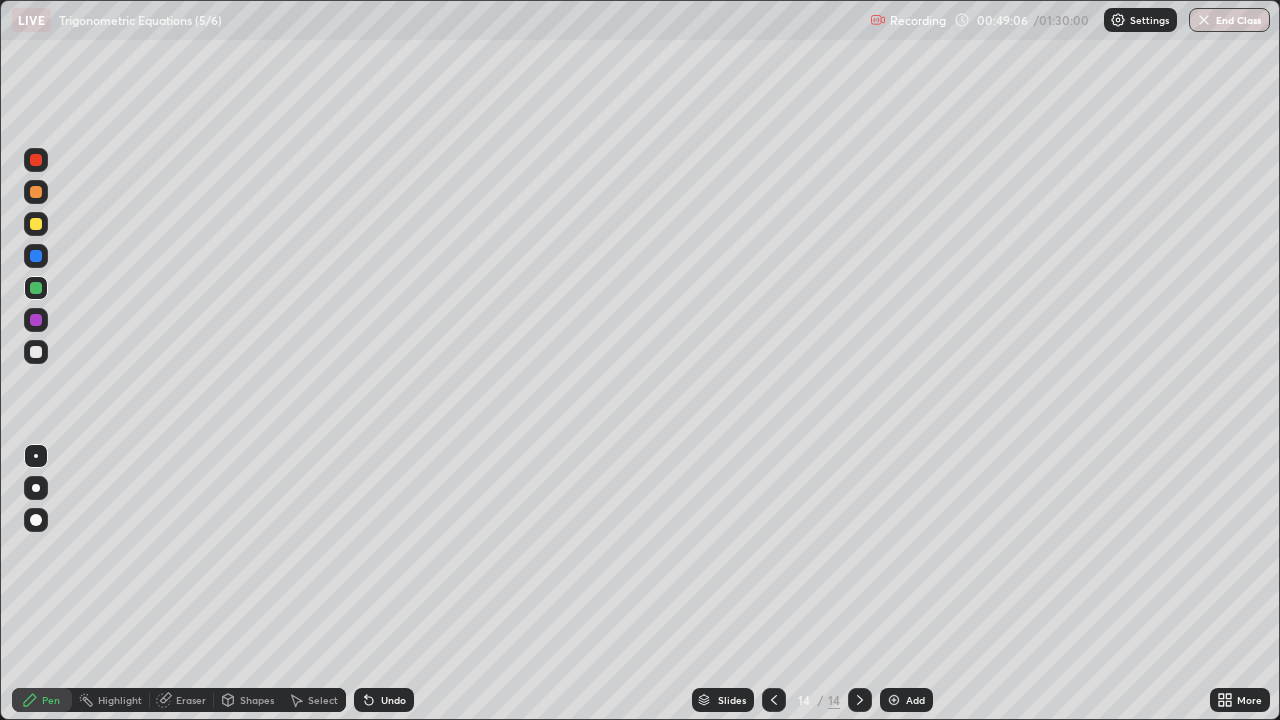 click on "Select" at bounding box center (314, 700) 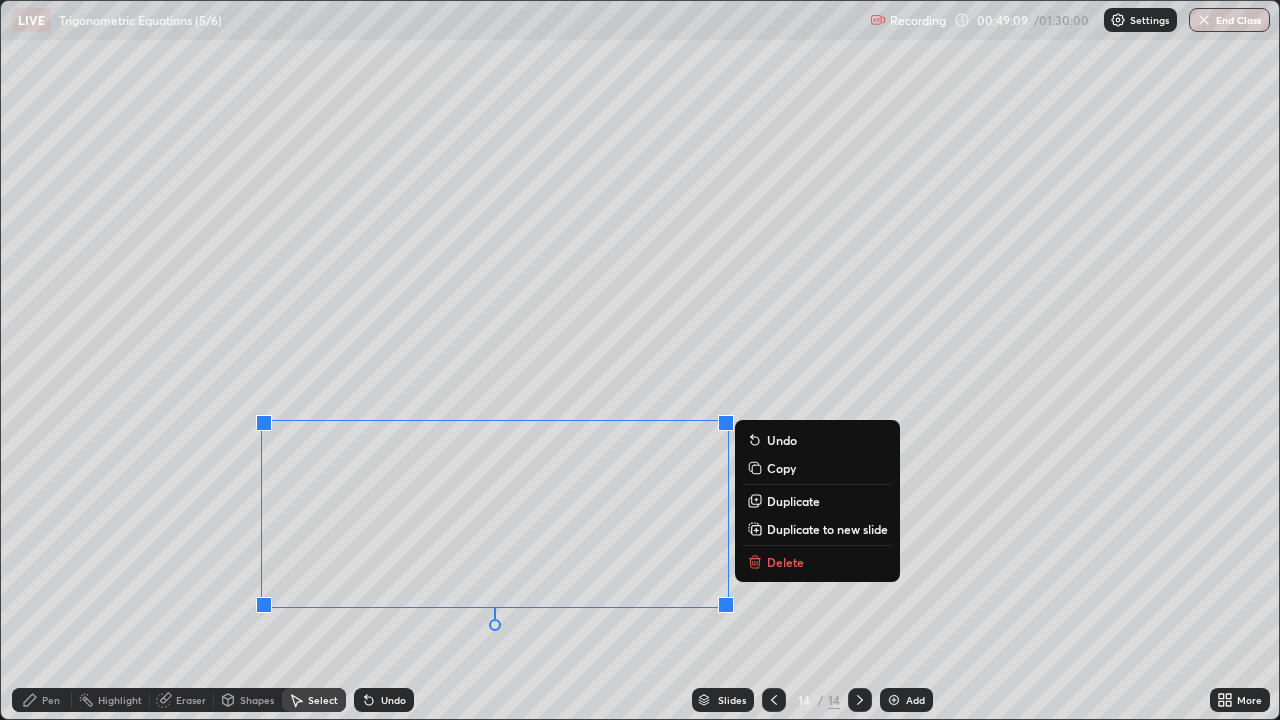 click on "Delete" at bounding box center [785, 562] 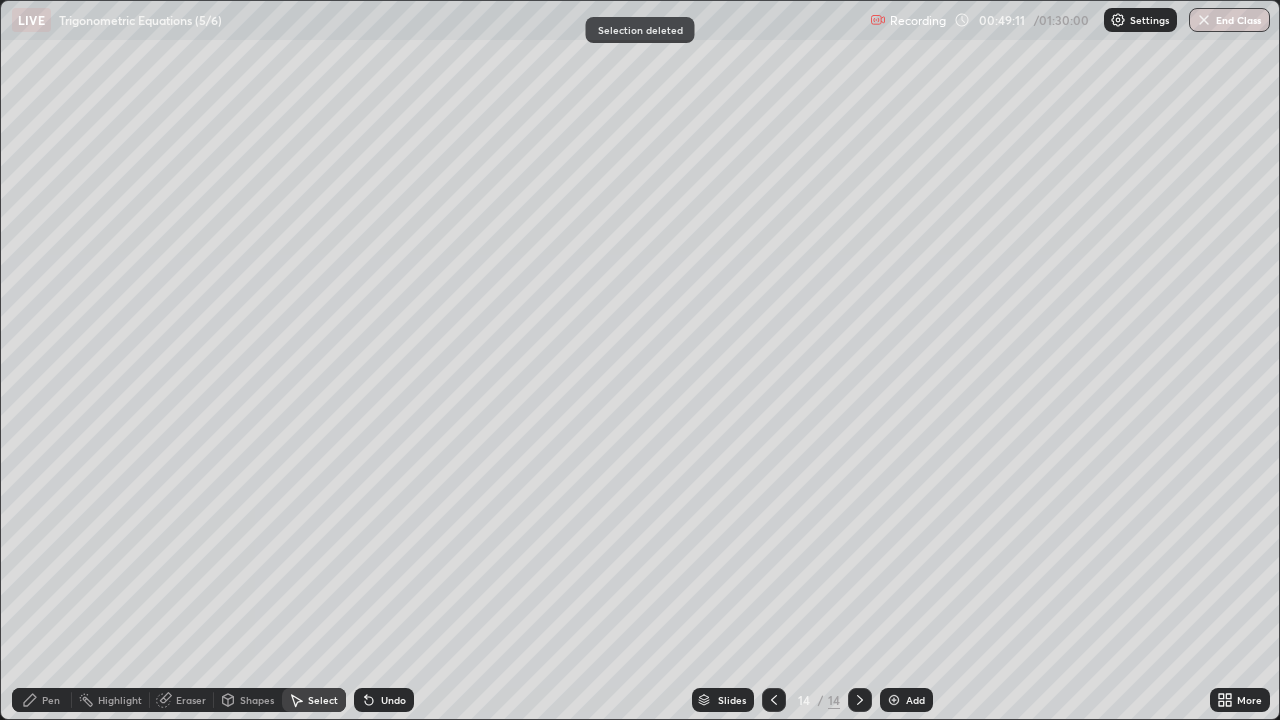 click on "Pen" at bounding box center [51, 700] 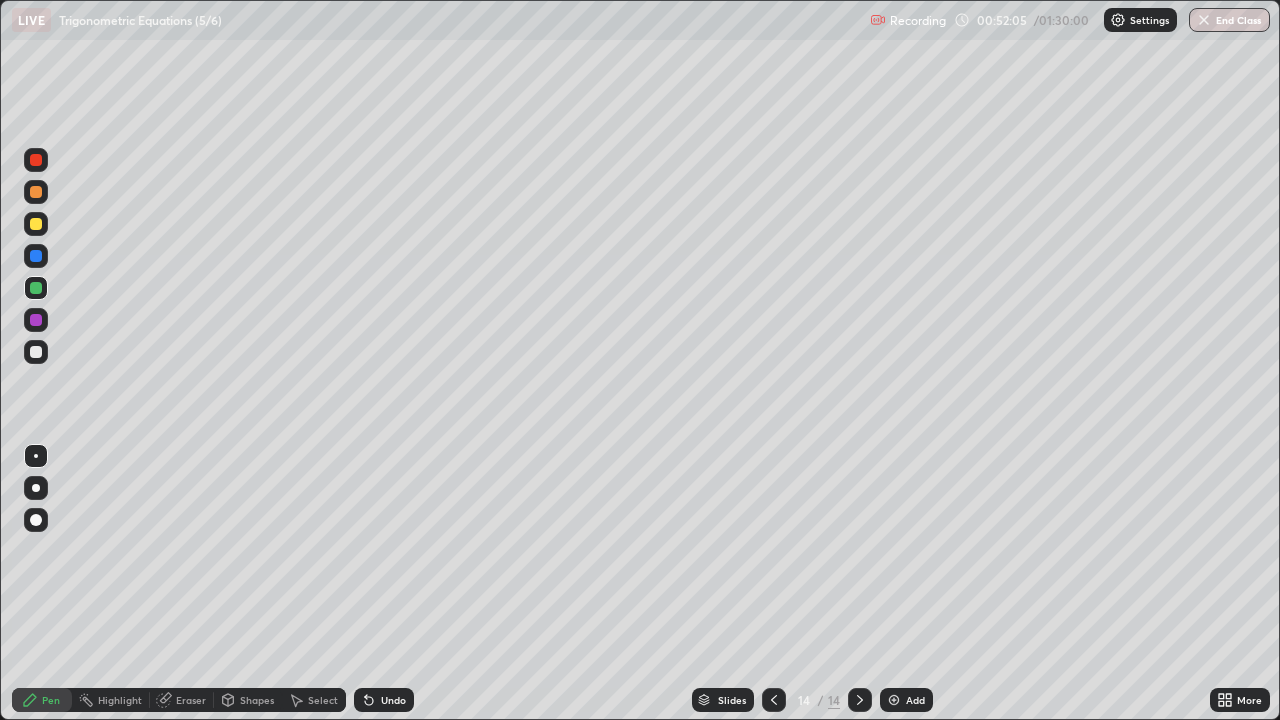 click 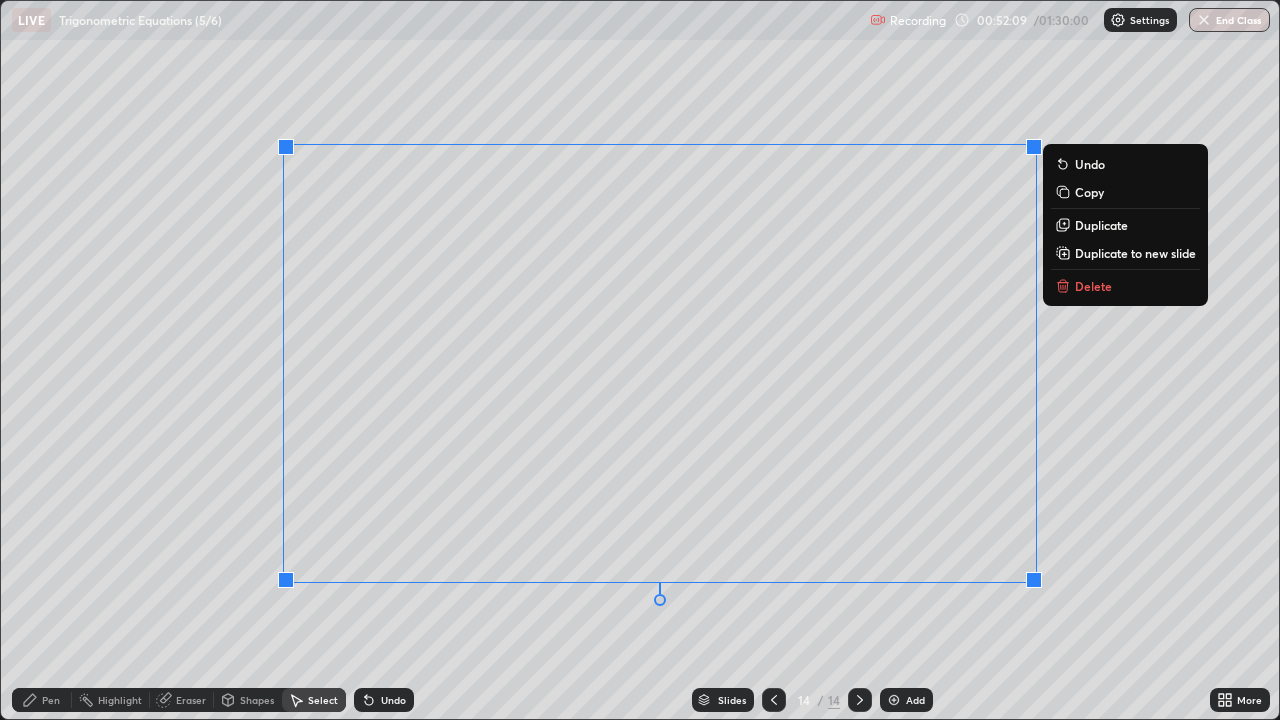click 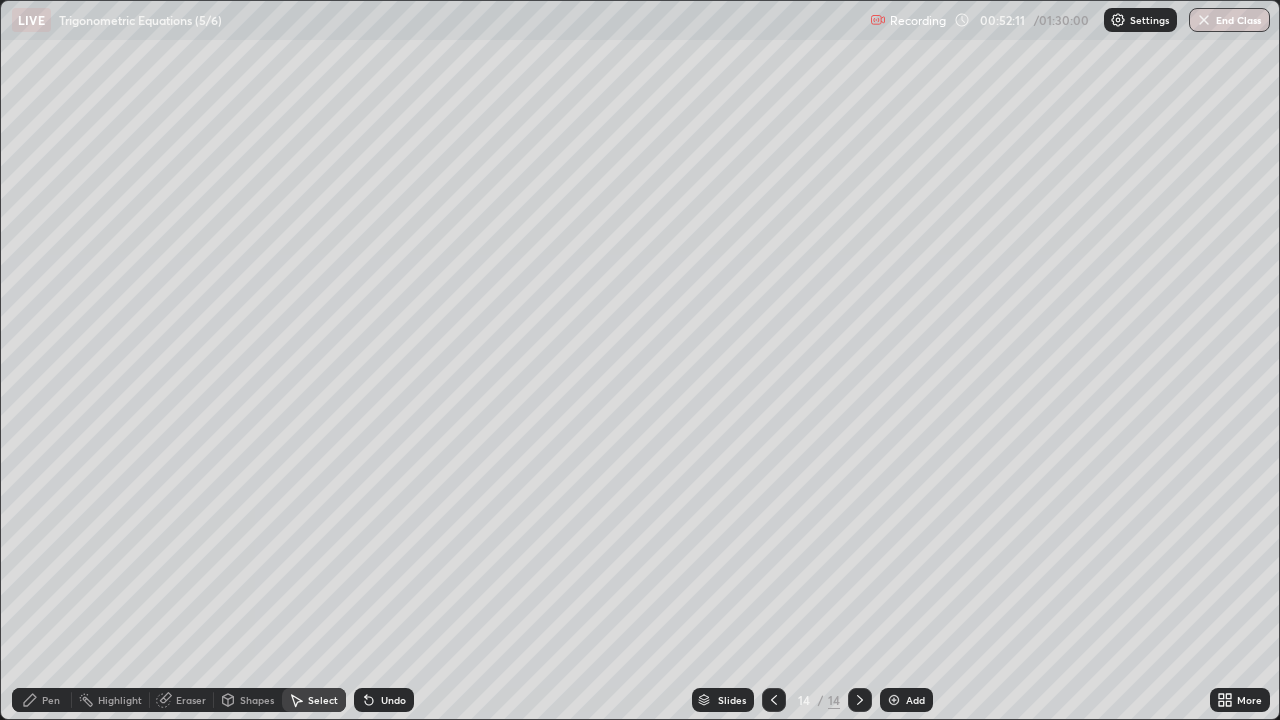 click on "Pen" at bounding box center (51, 700) 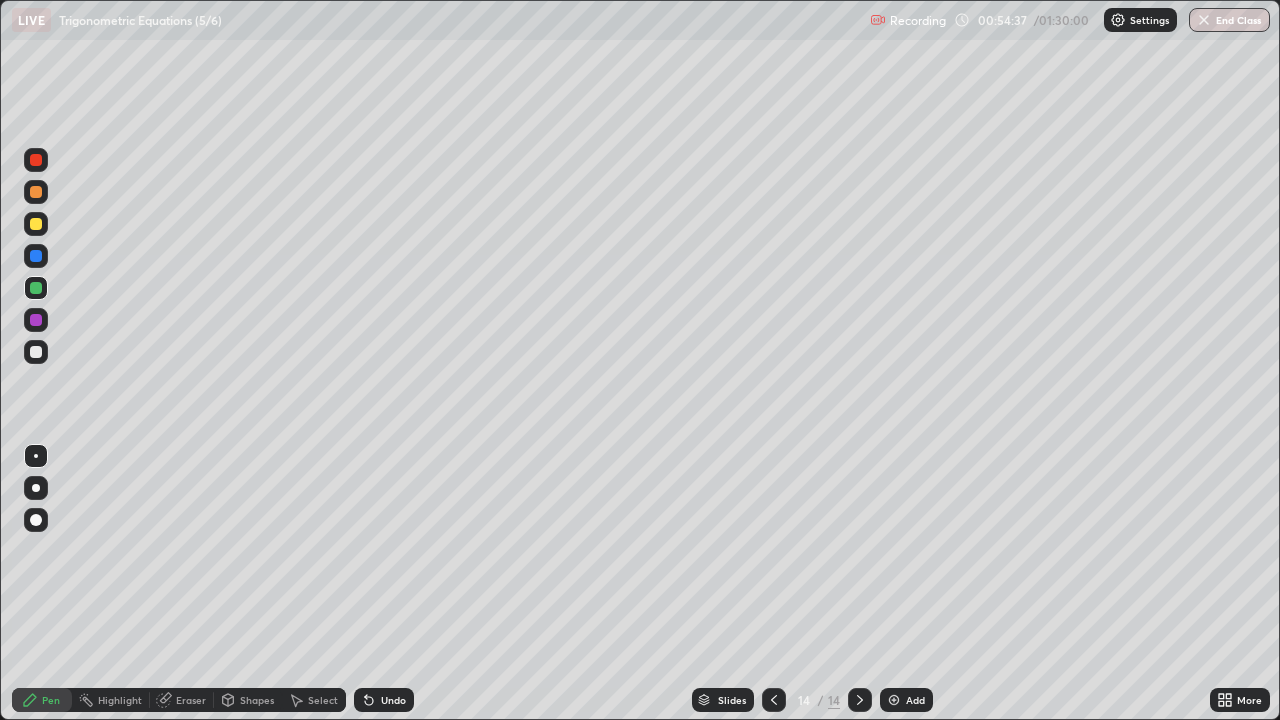click on "Select" at bounding box center (323, 700) 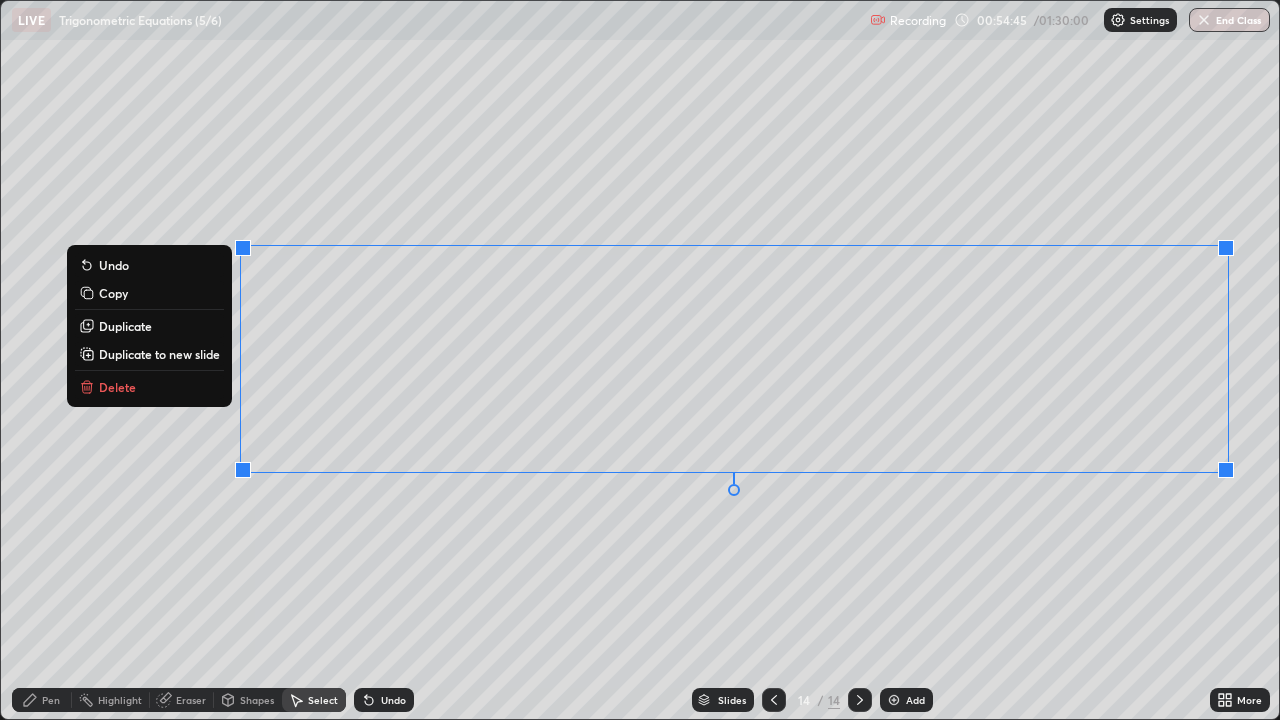 click on "Delete" at bounding box center [117, 387] 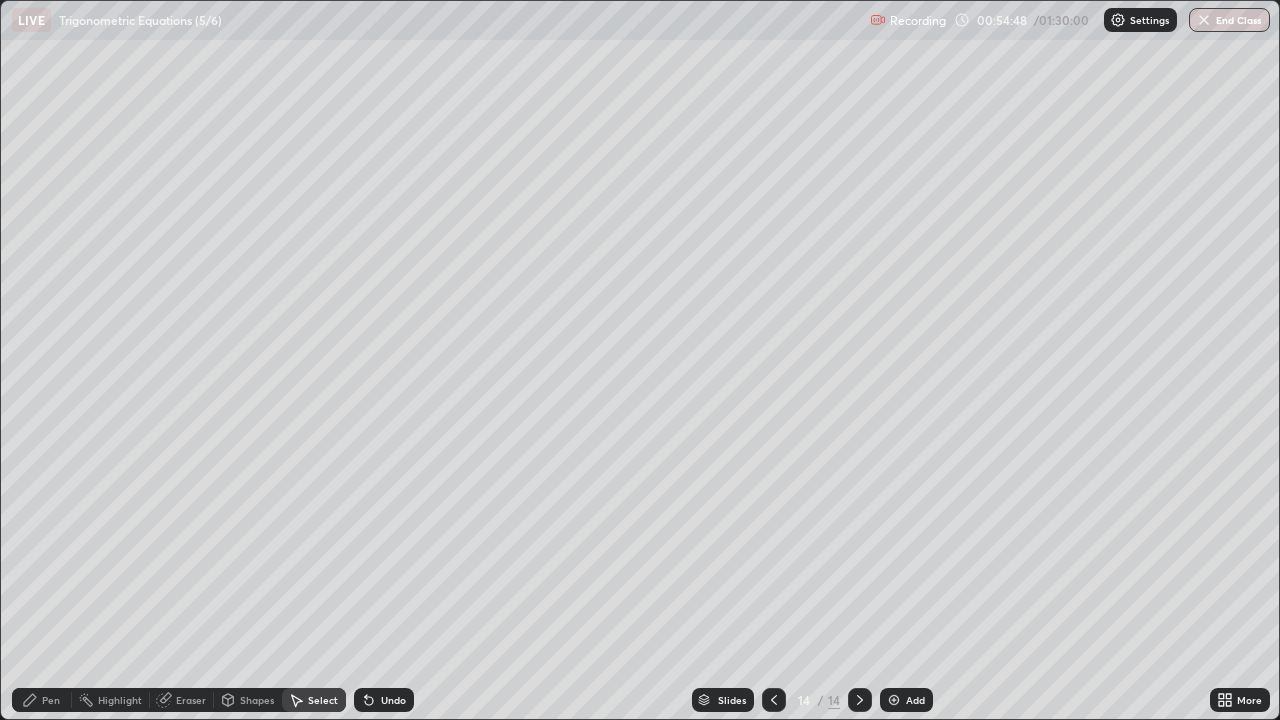 click on "Pen" at bounding box center (51, 700) 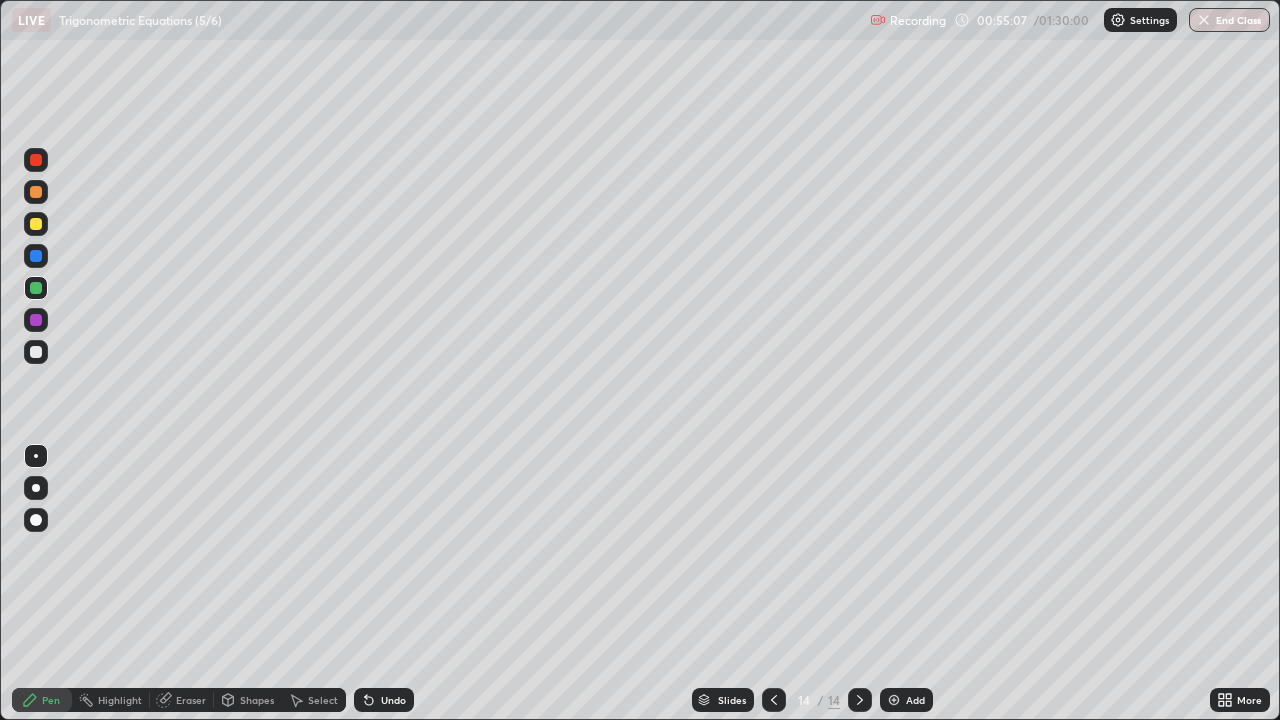click at bounding box center [36, 224] 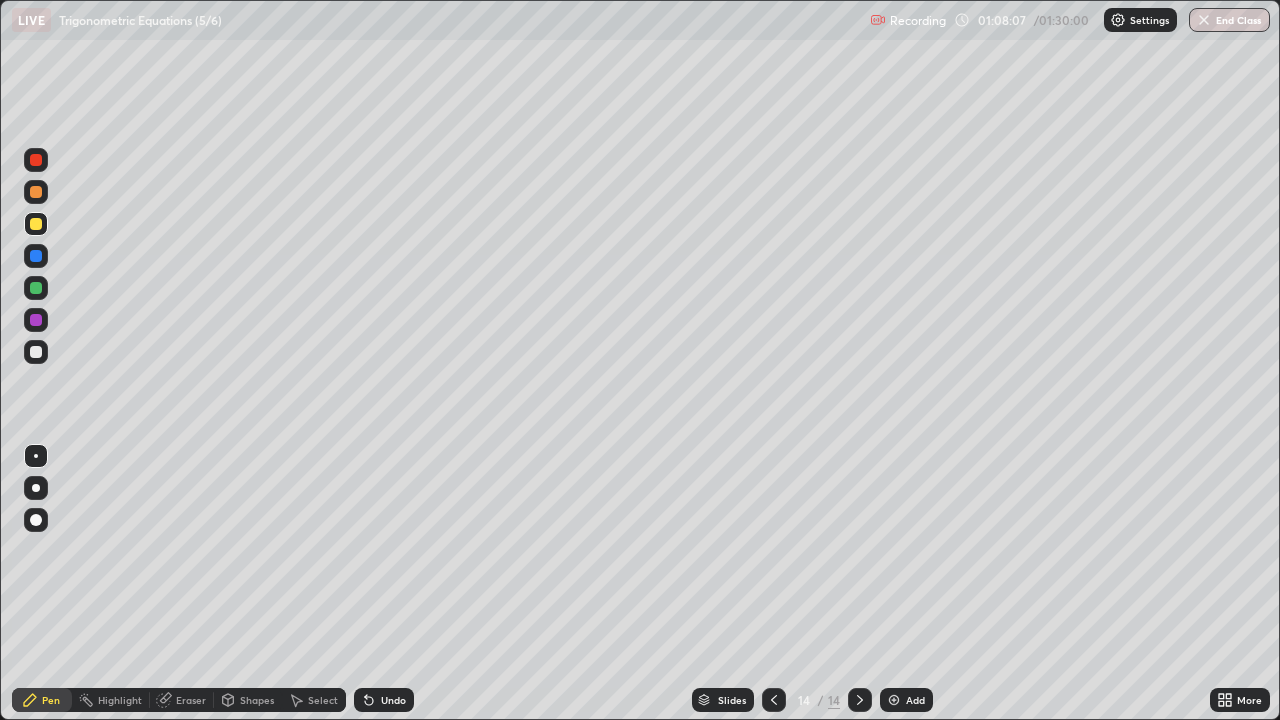 click on "Add" at bounding box center [906, 700] 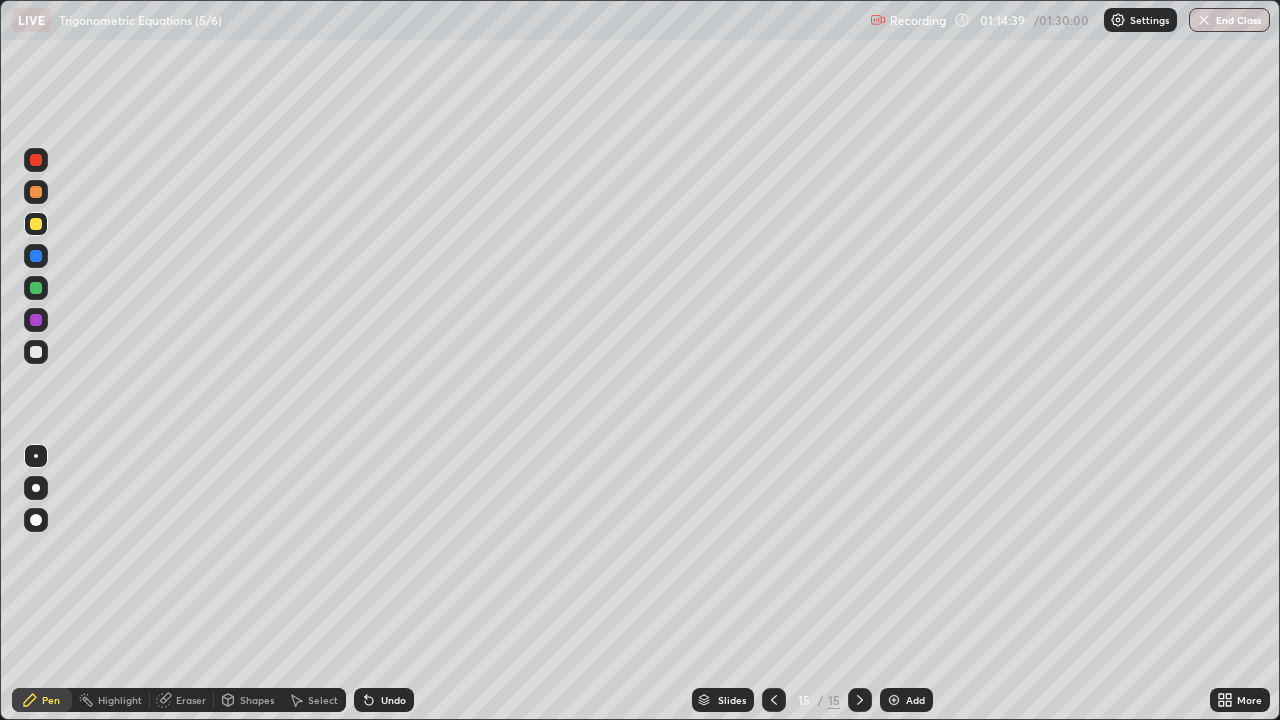 click on "Add" at bounding box center [906, 700] 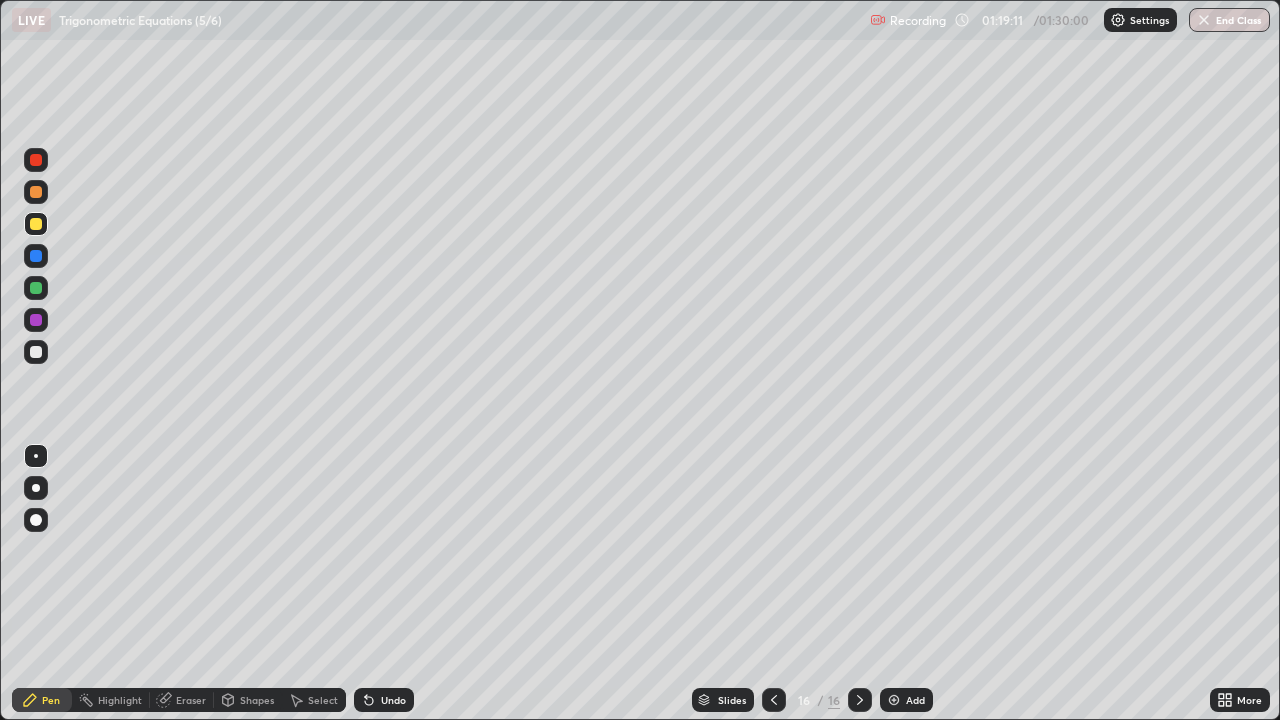 click on "Add" at bounding box center (906, 700) 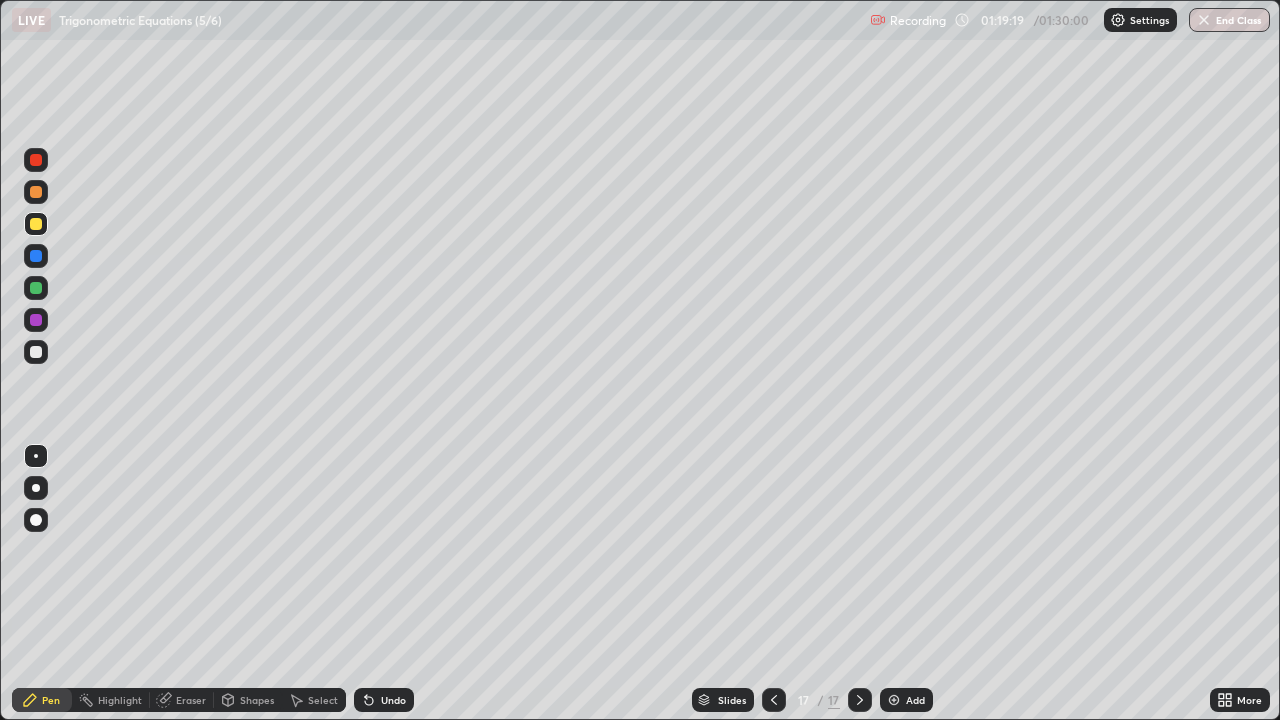 click at bounding box center (36, 288) 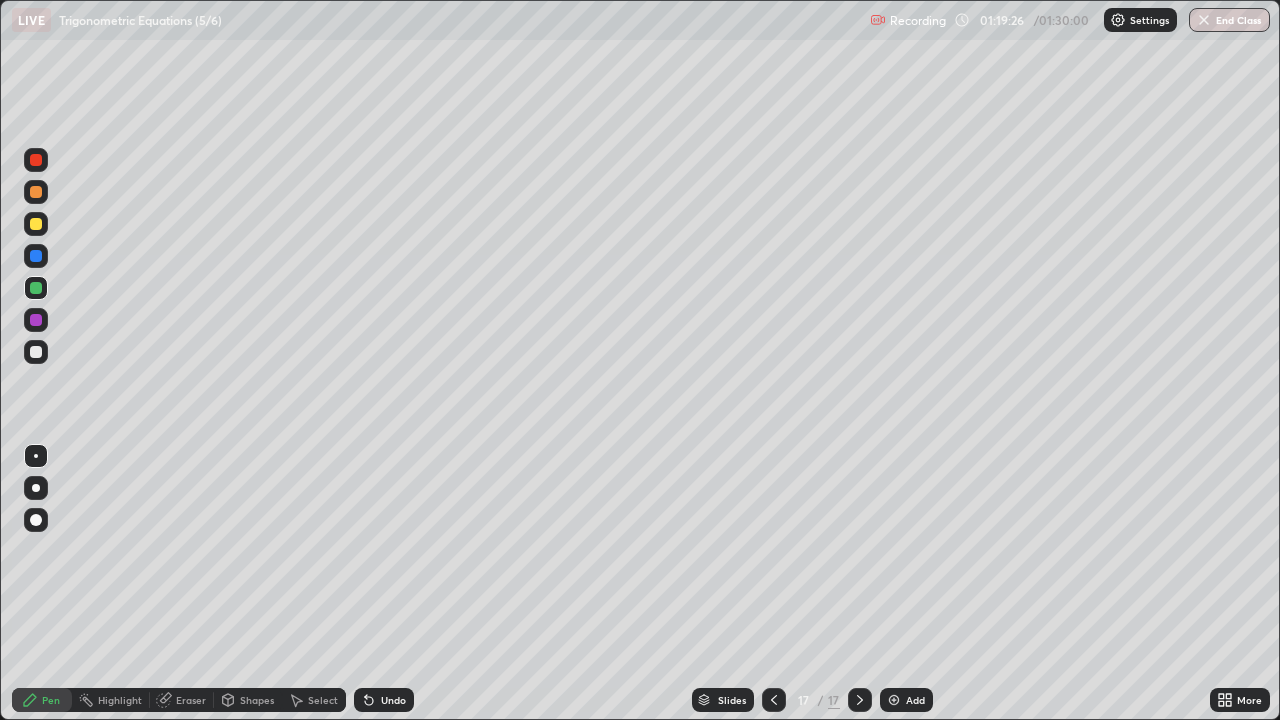 click at bounding box center [36, 224] 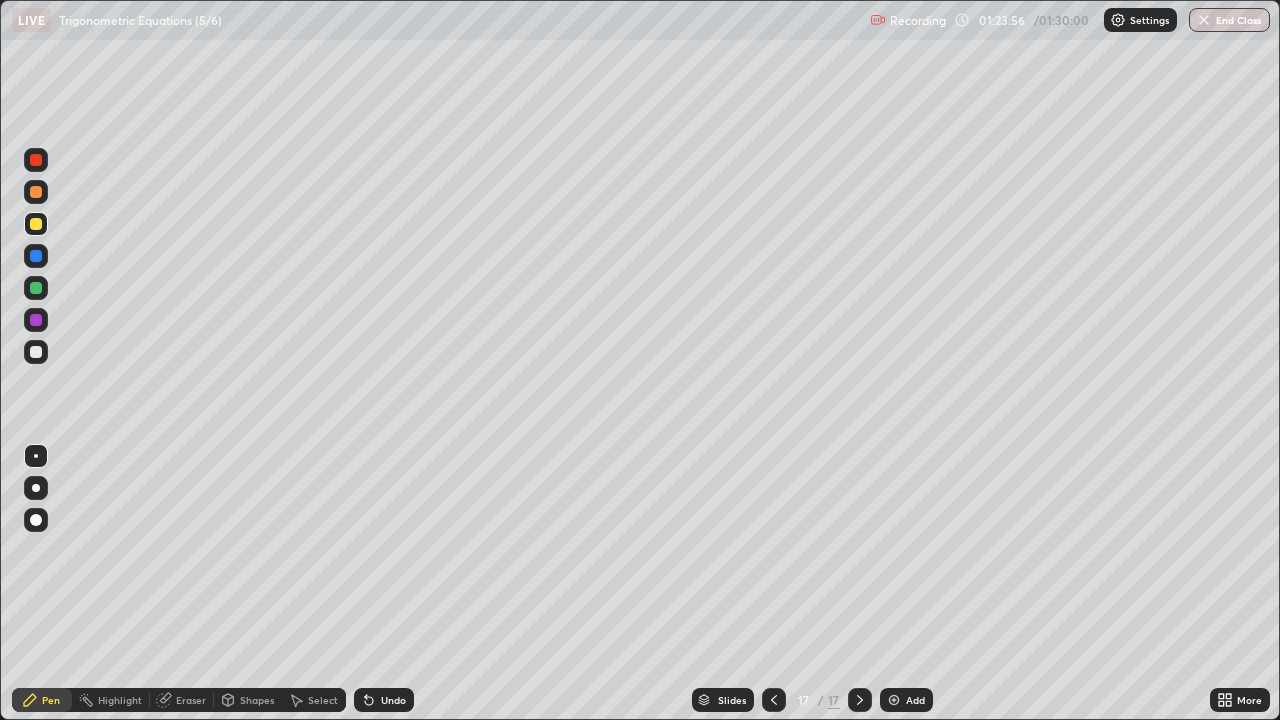 click on "End Class" at bounding box center (1229, 20) 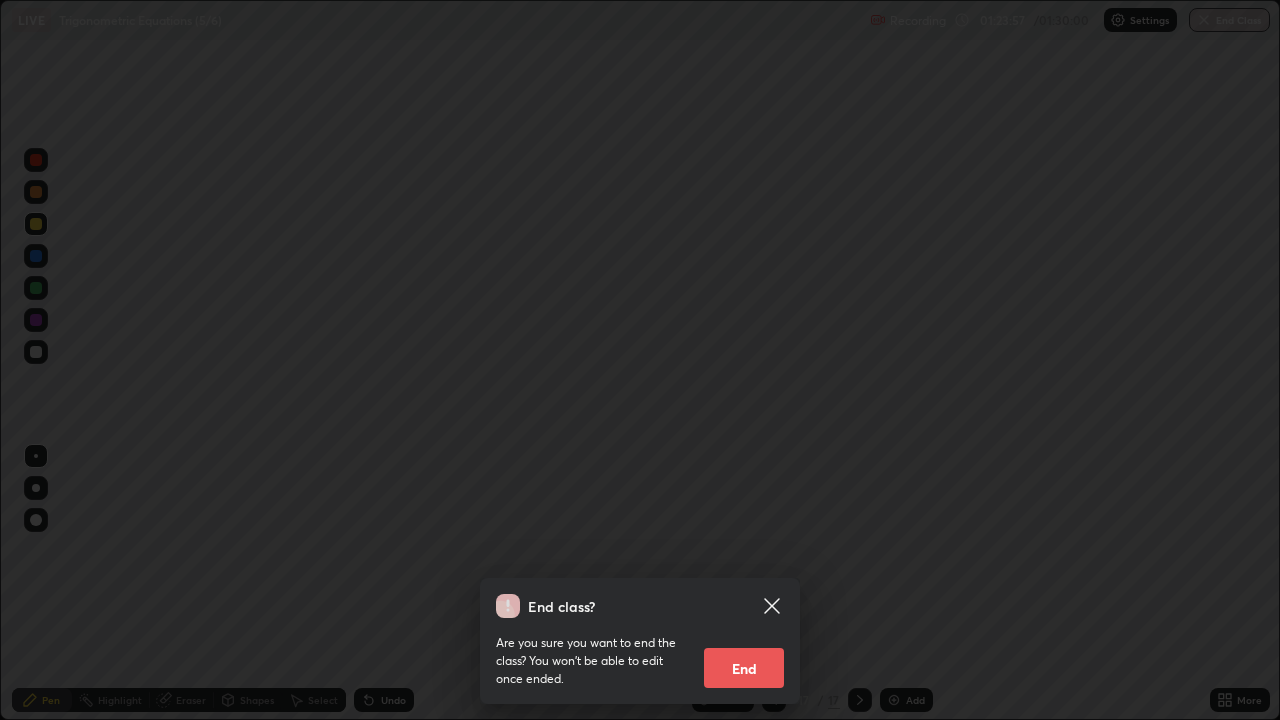 click on "End" at bounding box center (744, 668) 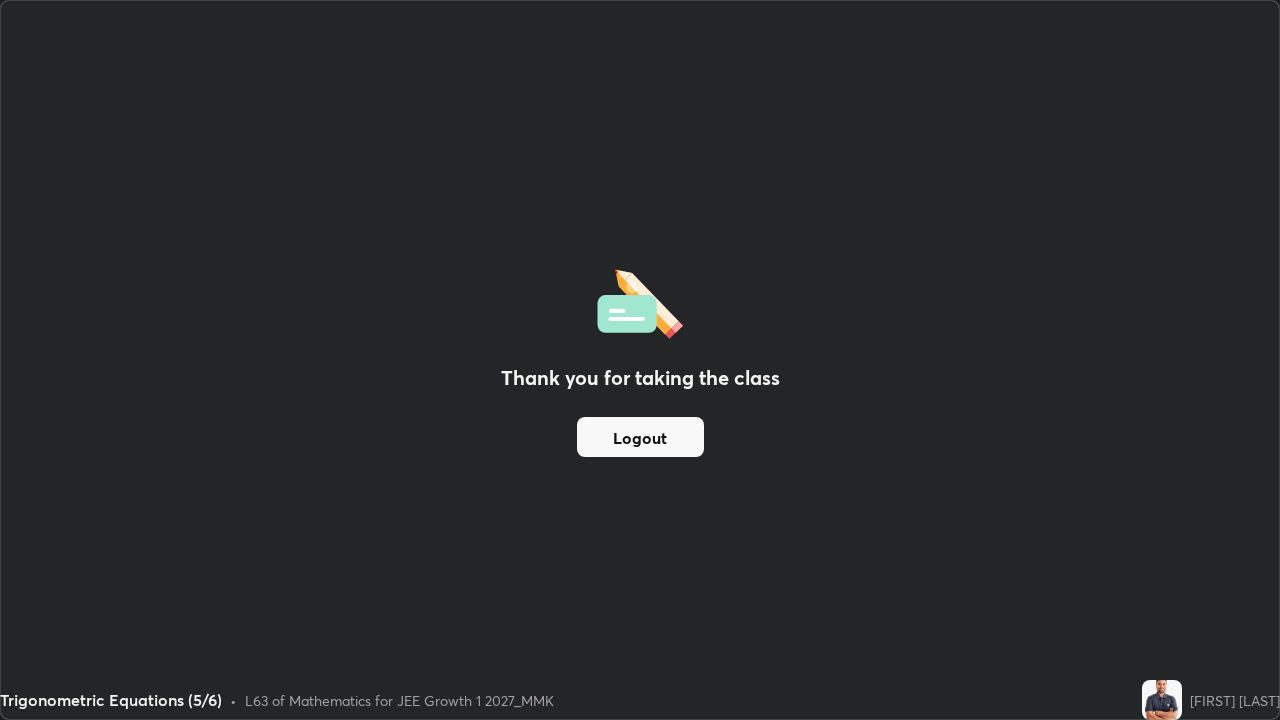 click on "Logout" at bounding box center [640, 437] 